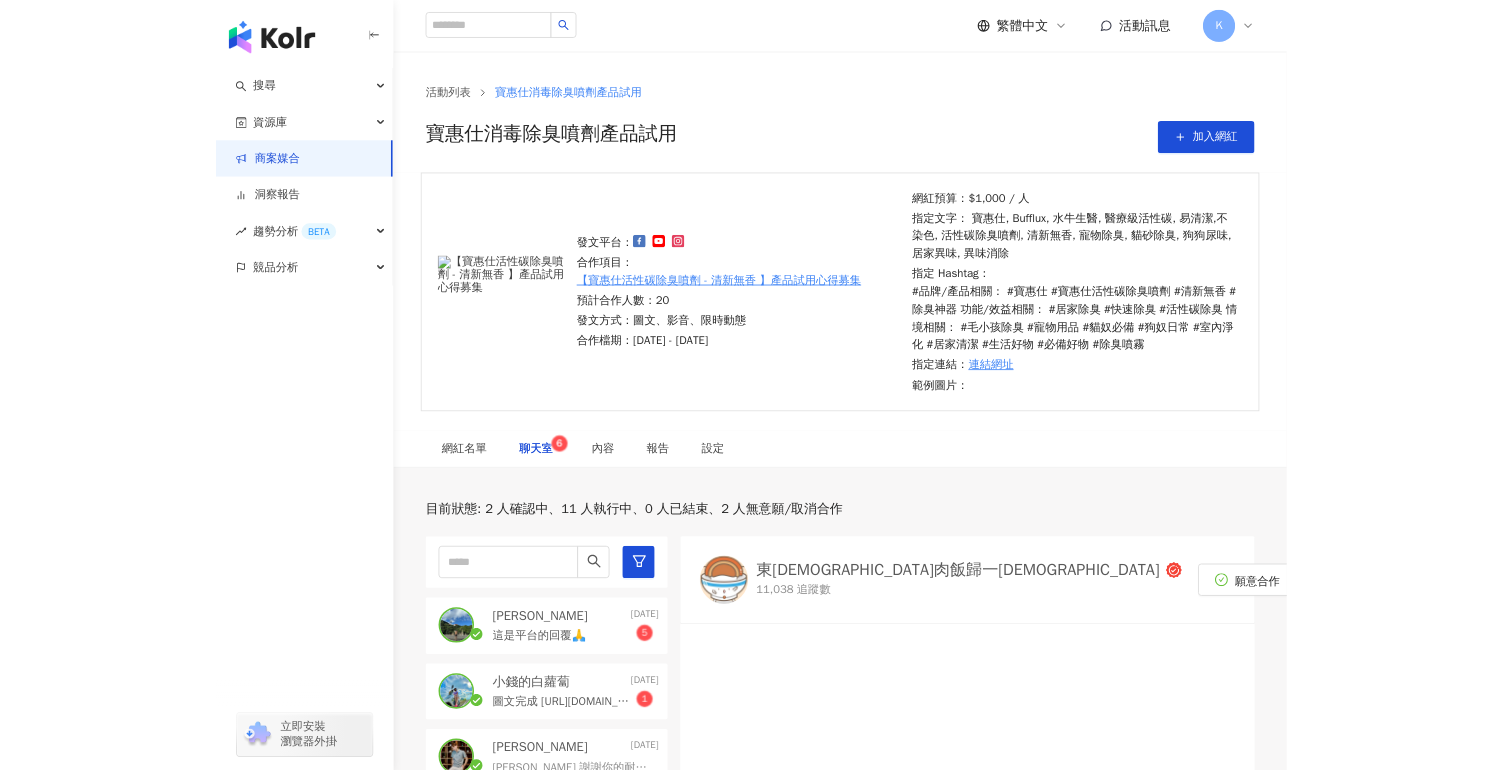 scroll, scrollTop: 0, scrollLeft: 0, axis: both 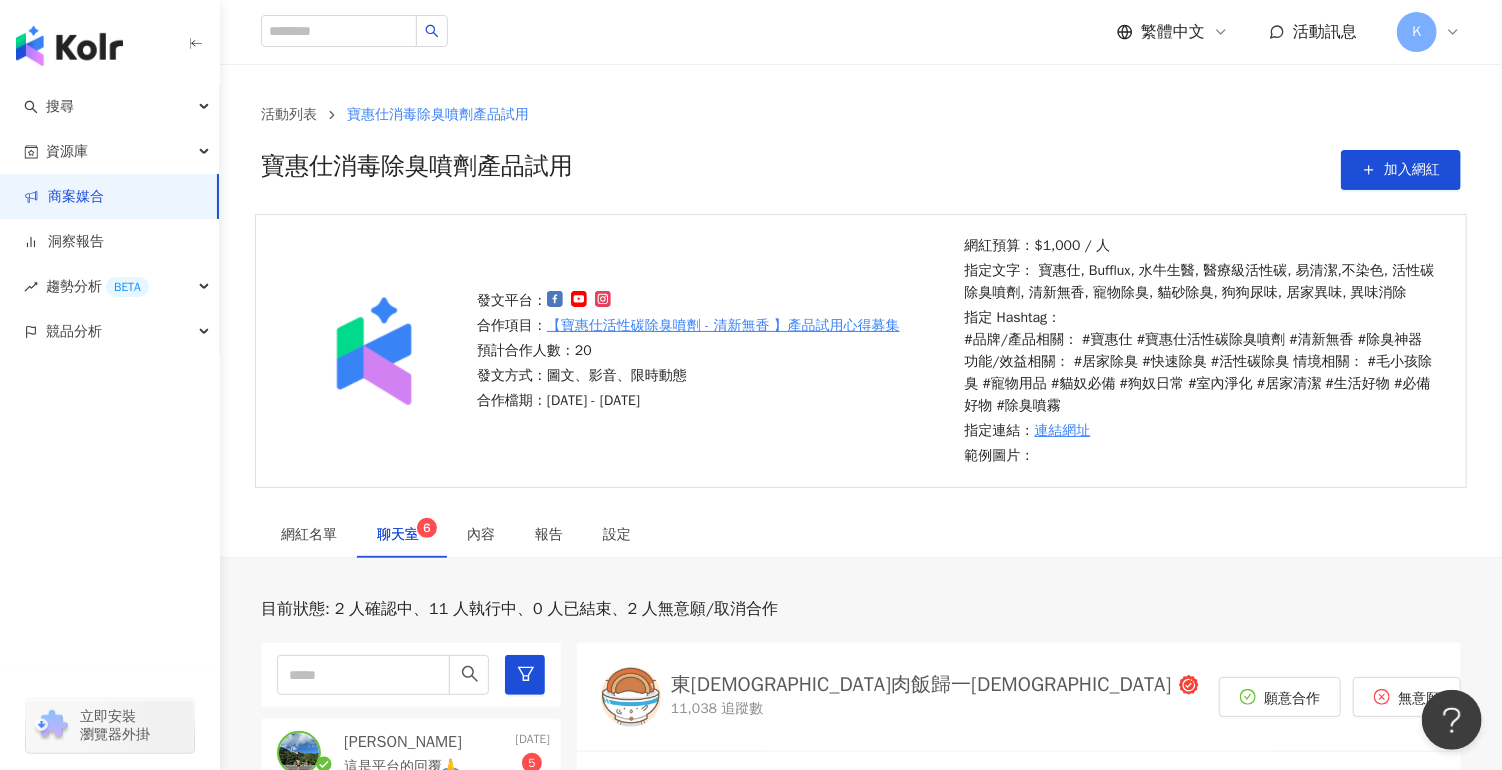click on "聊天室 6" at bounding box center (402, 535) 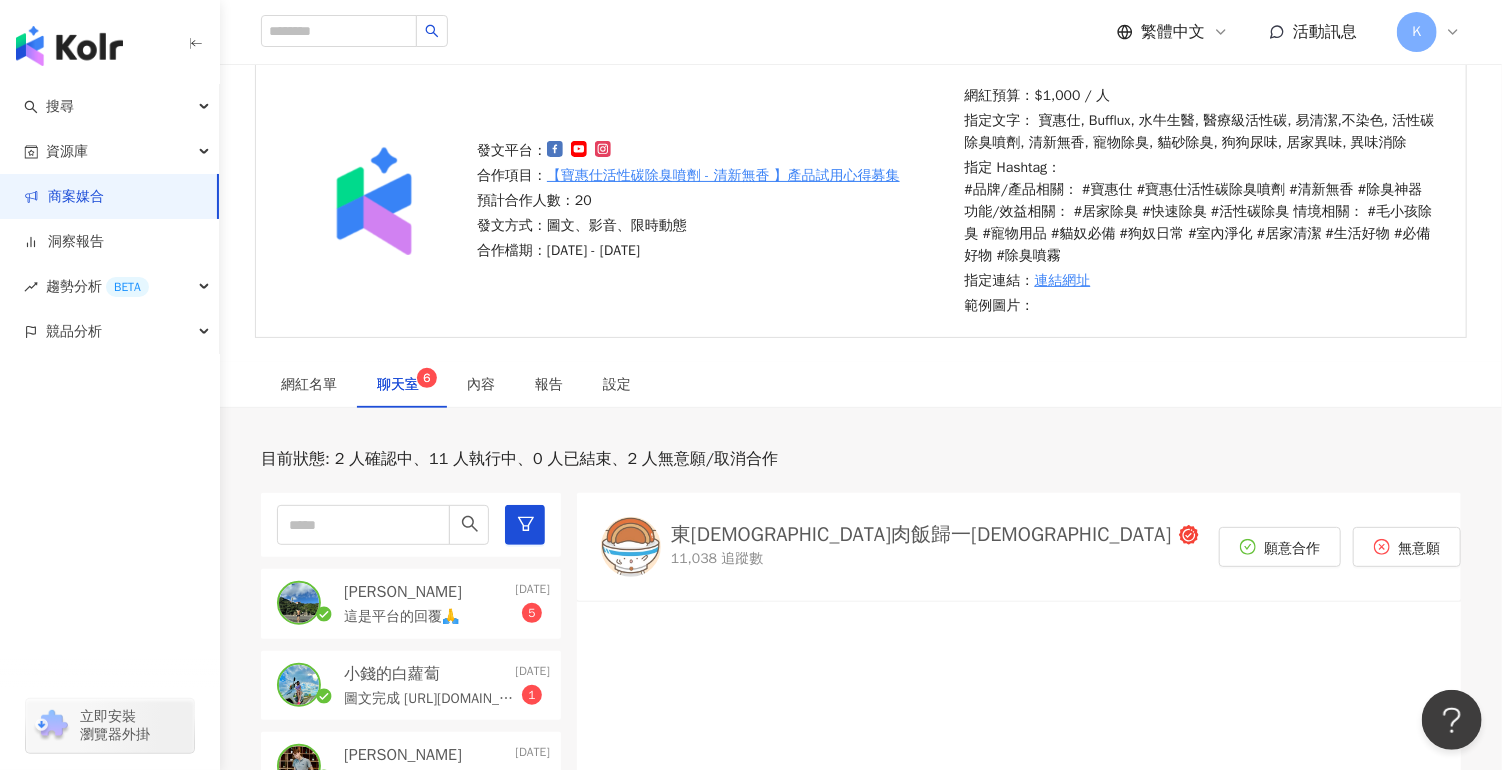 scroll, scrollTop: 300, scrollLeft: 0, axis: vertical 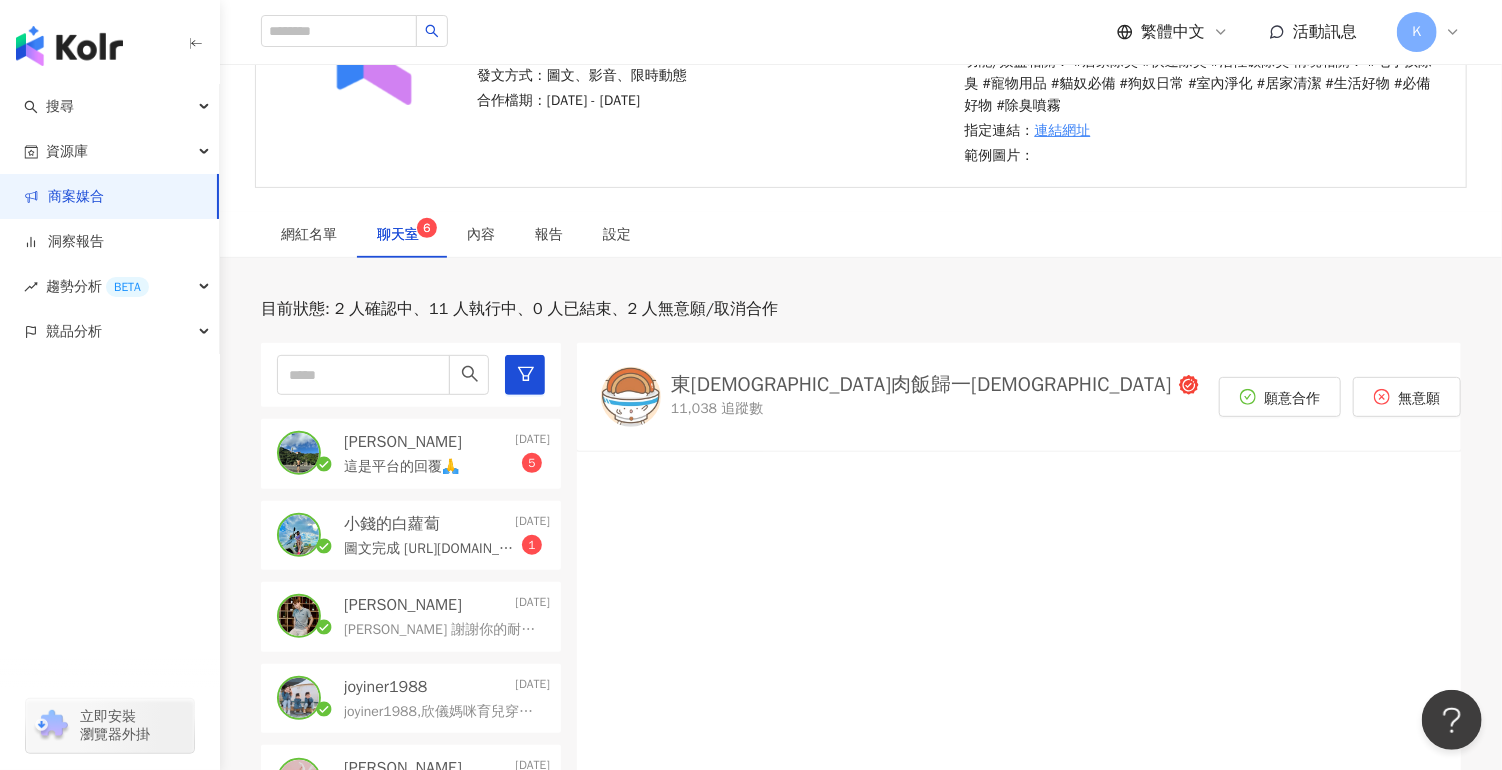 click on "這是平台的回覆🙏" at bounding box center [401, 467] 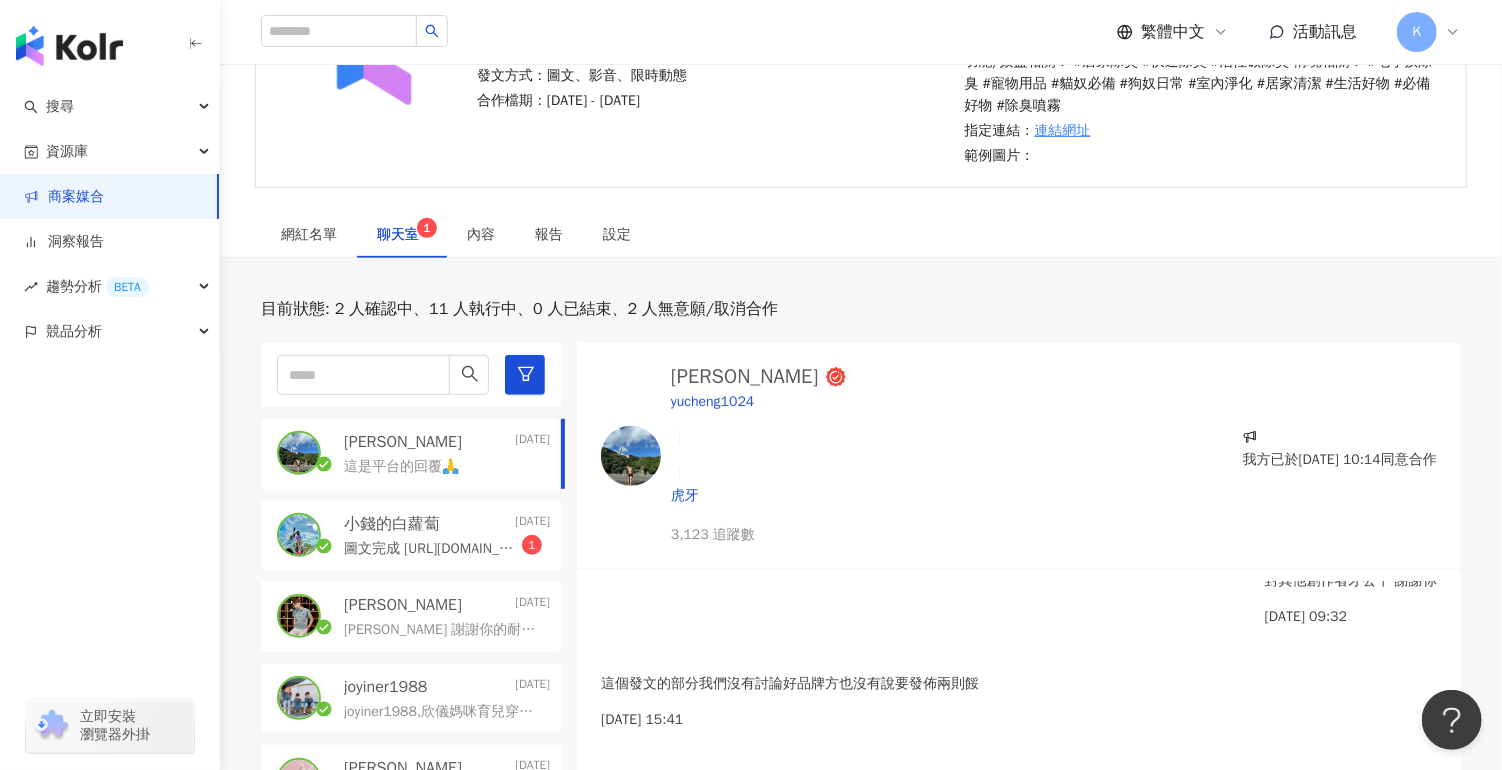 scroll, scrollTop: 750, scrollLeft: 0, axis: vertical 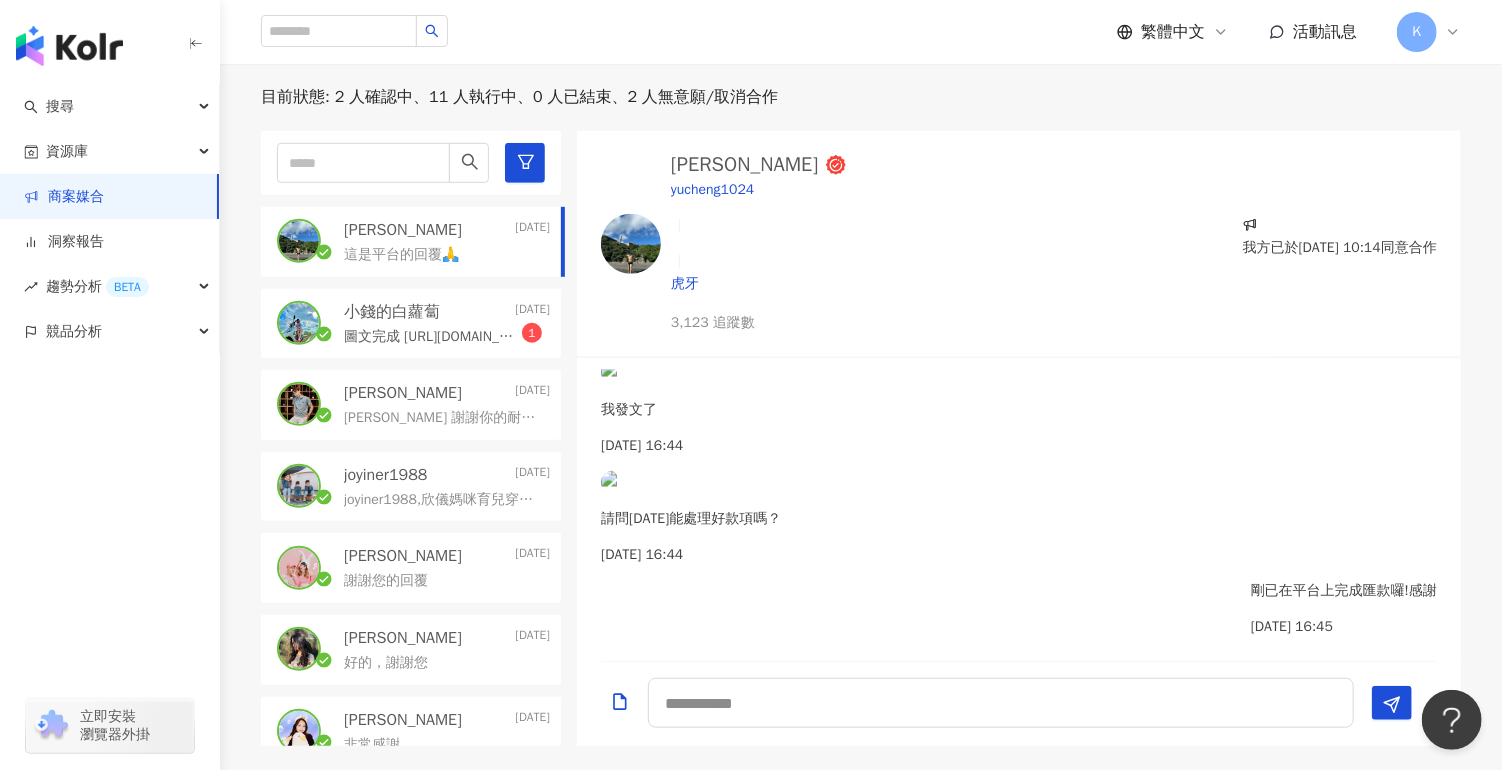 click on "那再等等看吧～ [DATE] 19:14" at bounding box center (1019, 1756) 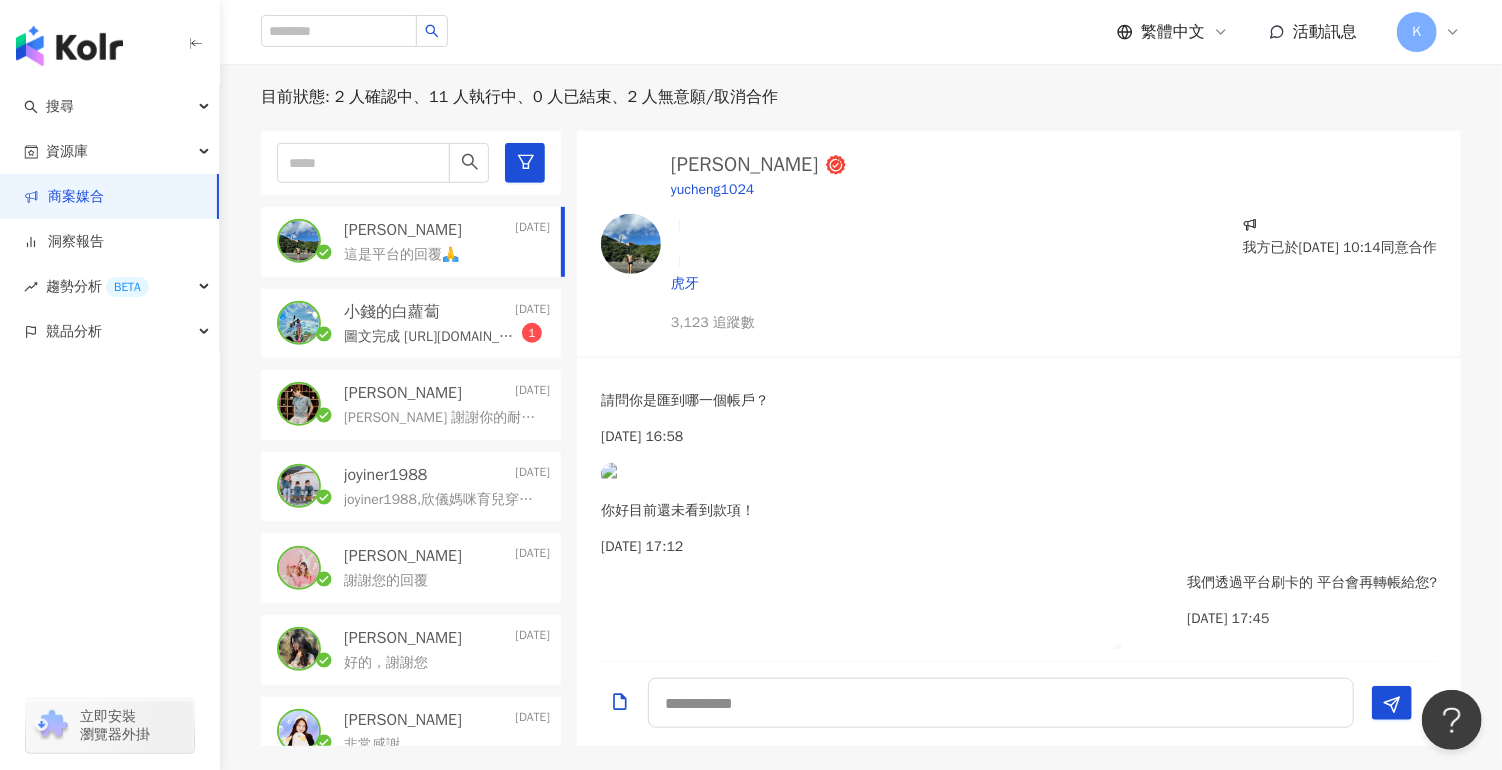 scroll, scrollTop: 2428, scrollLeft: 0, axis: vertical 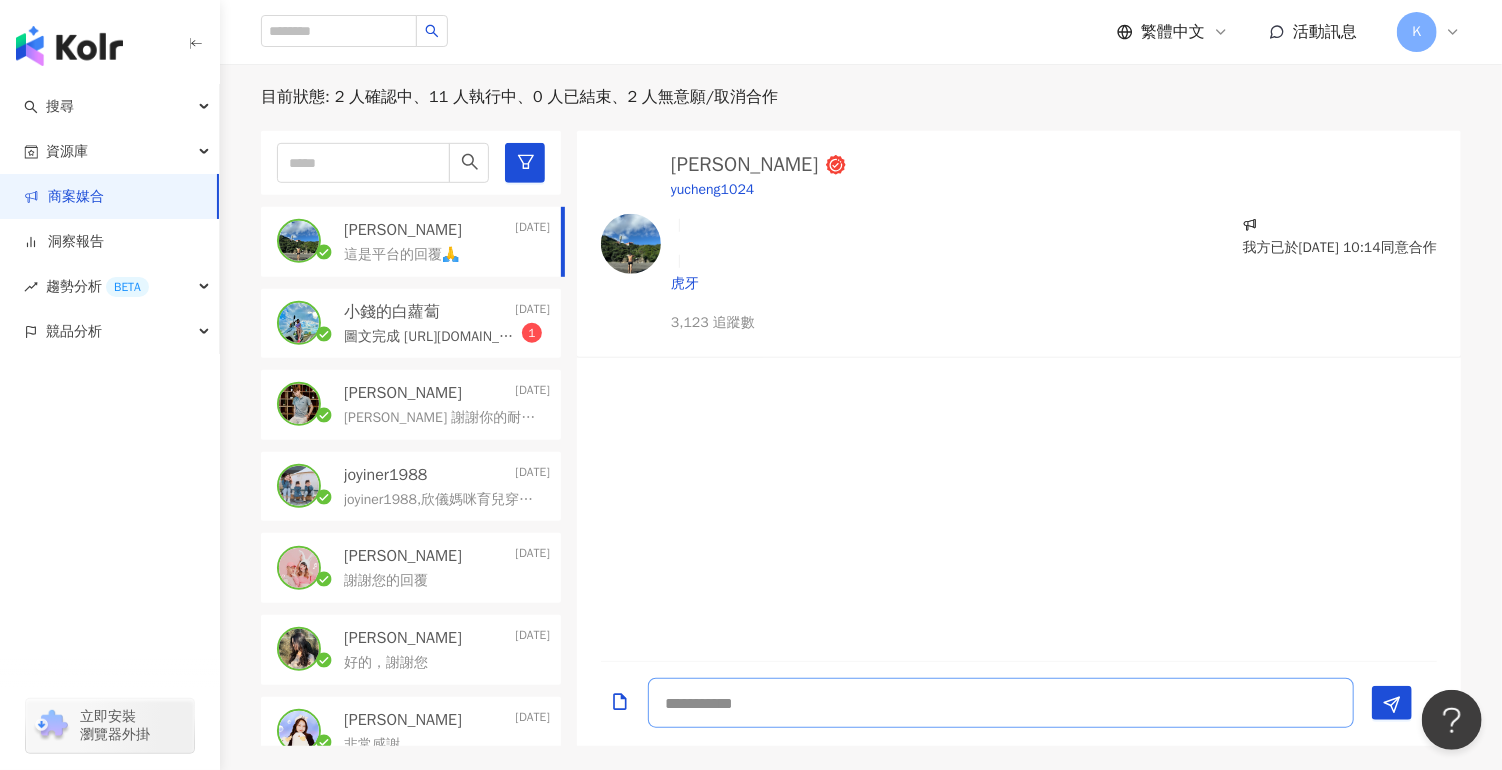 click at bounding box center [1001, 703] 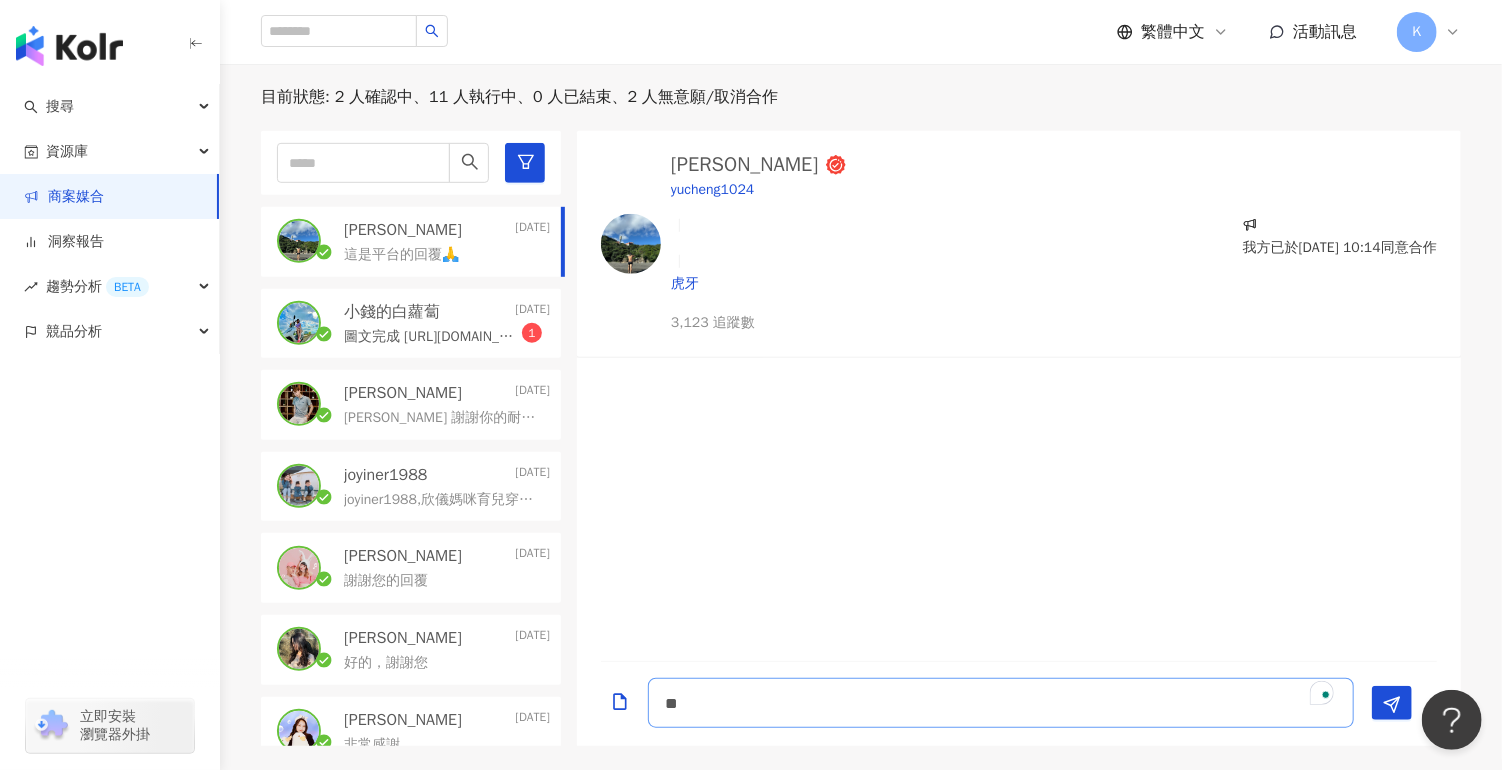 type on "*" 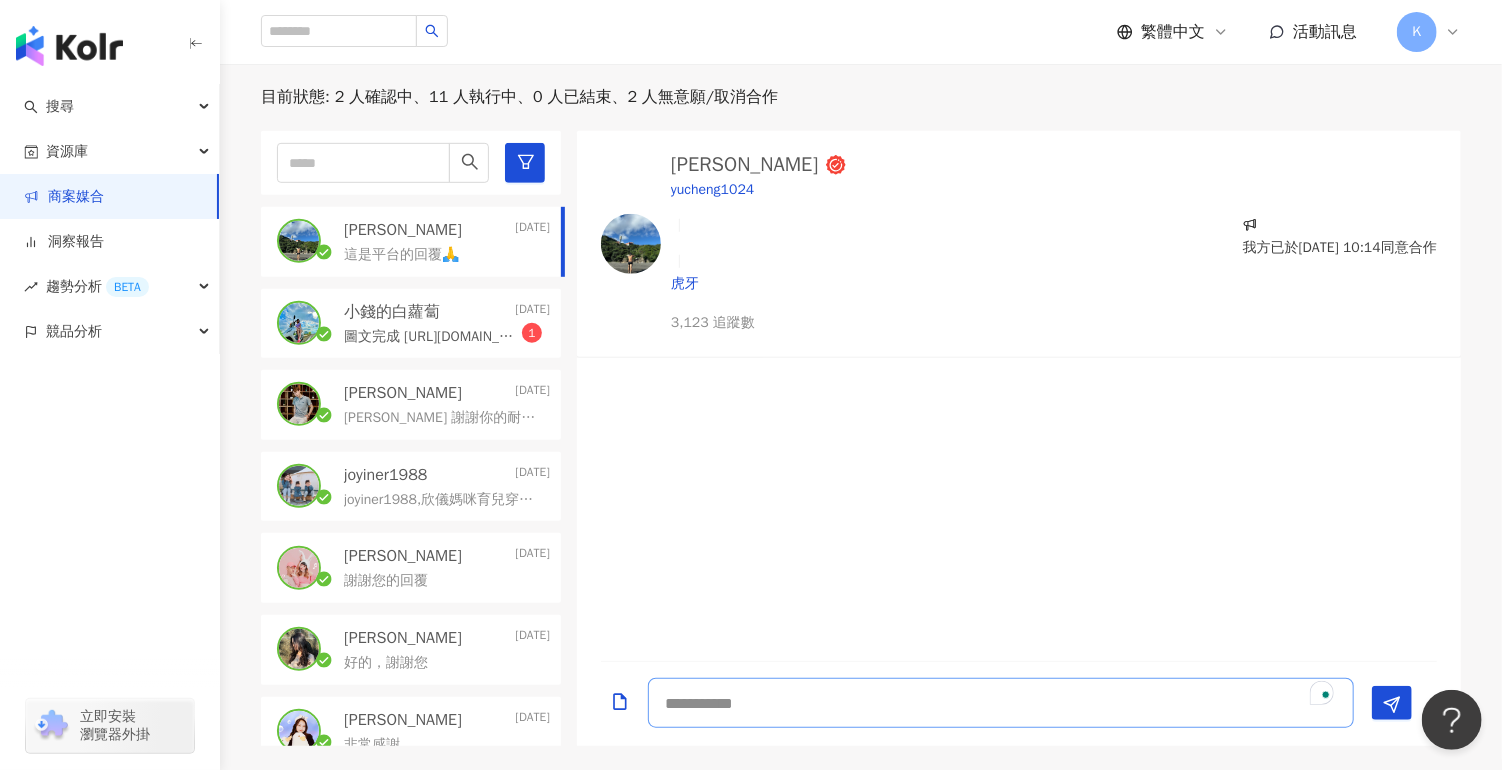type on "*" 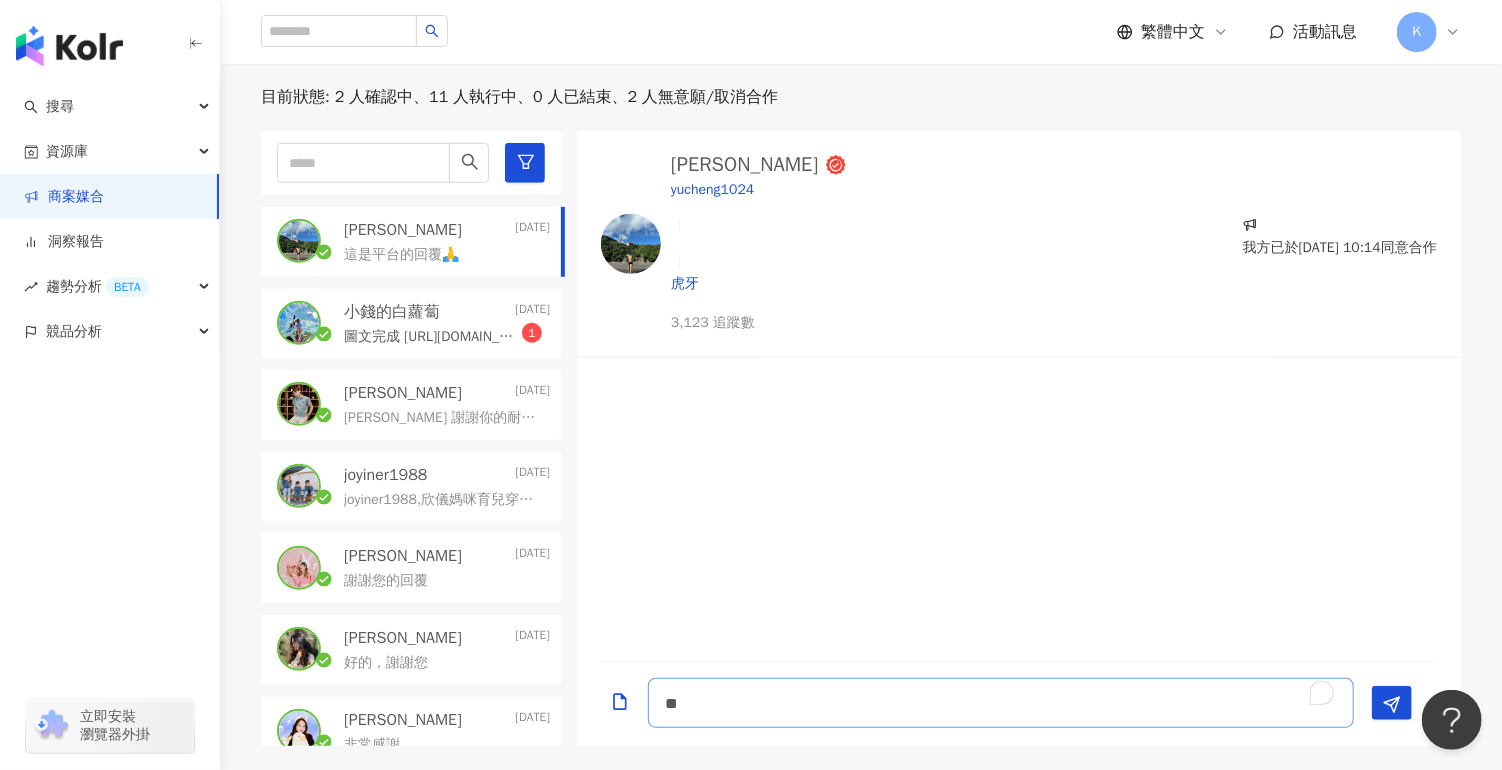 type on "*" 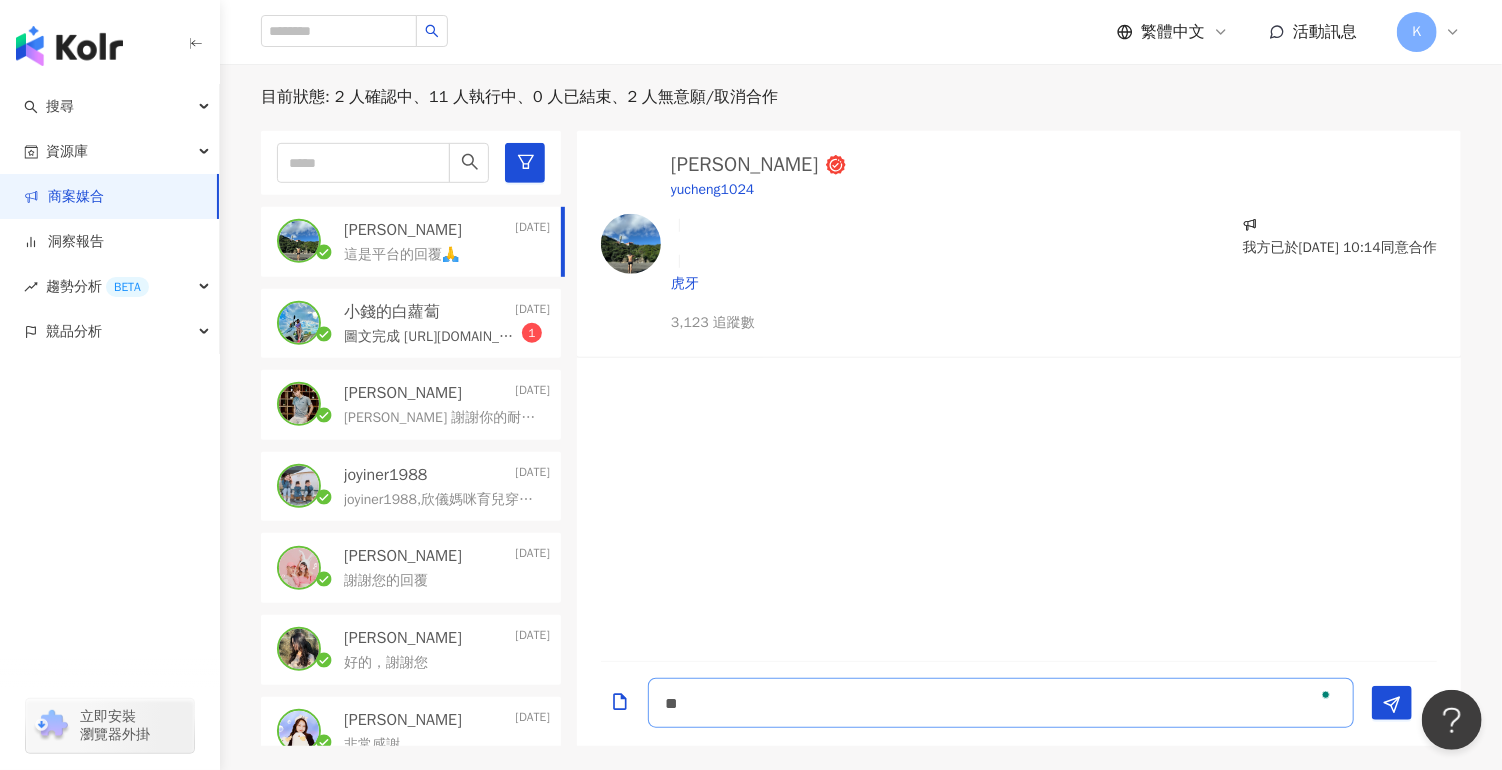 type on "*" 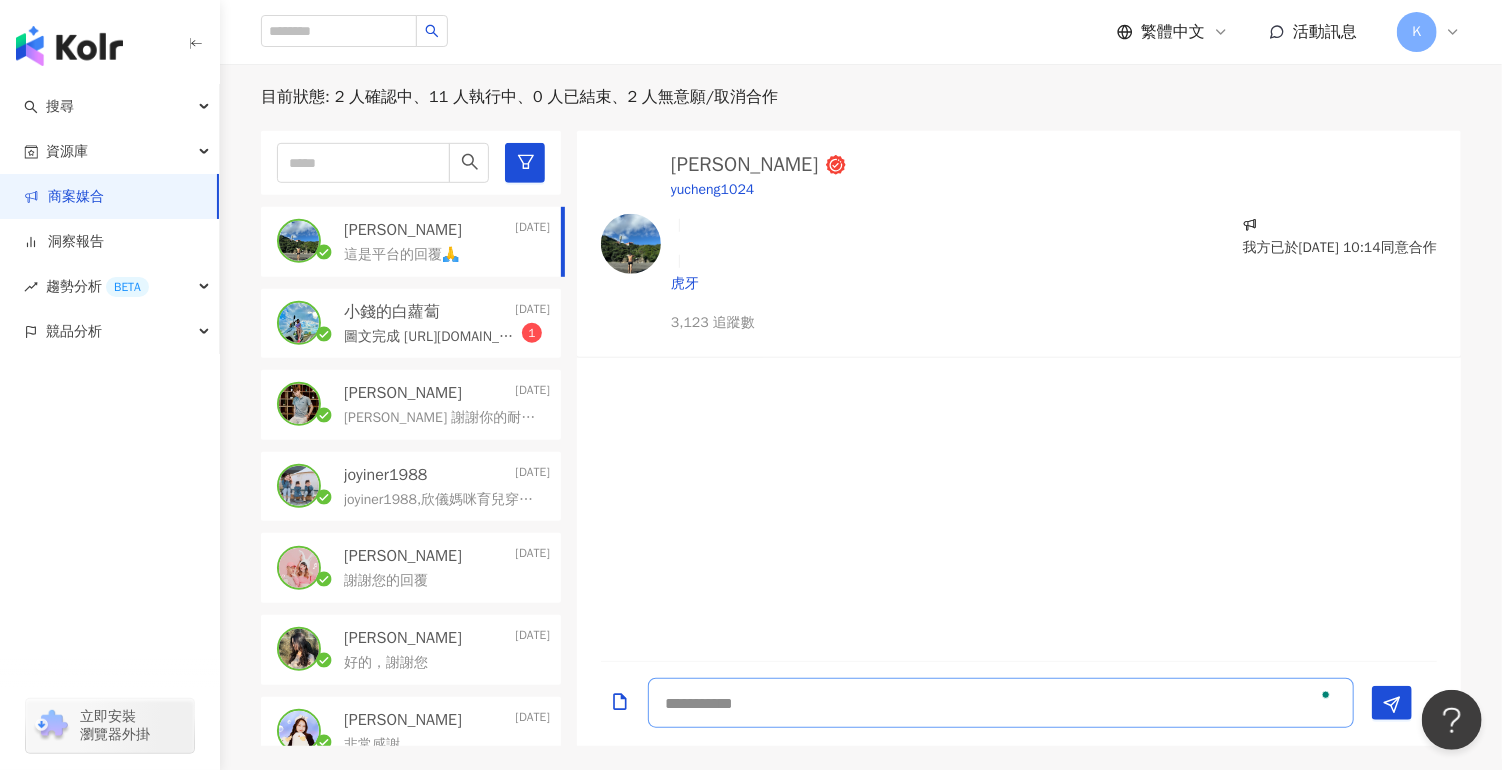 type on "*" 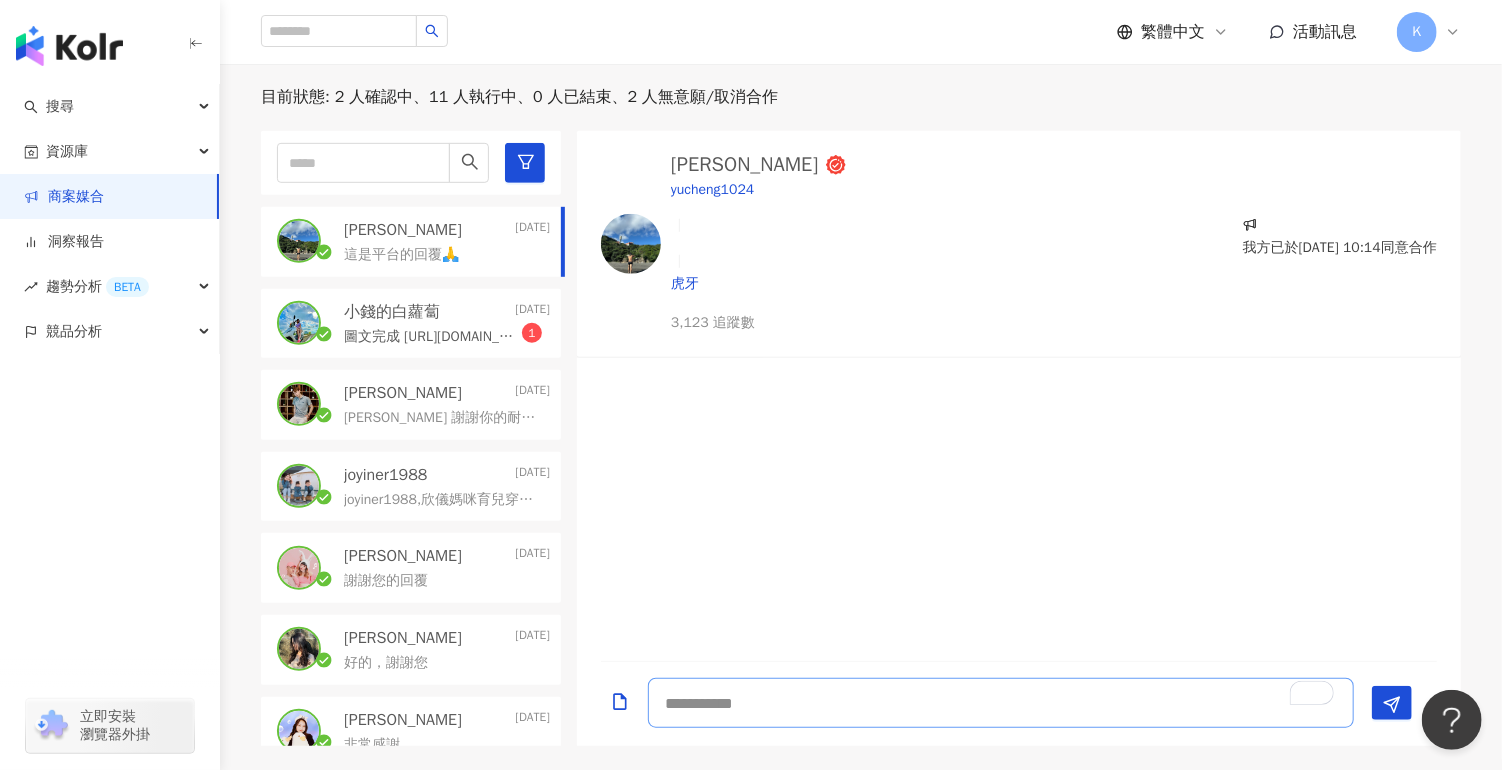 type on "*" 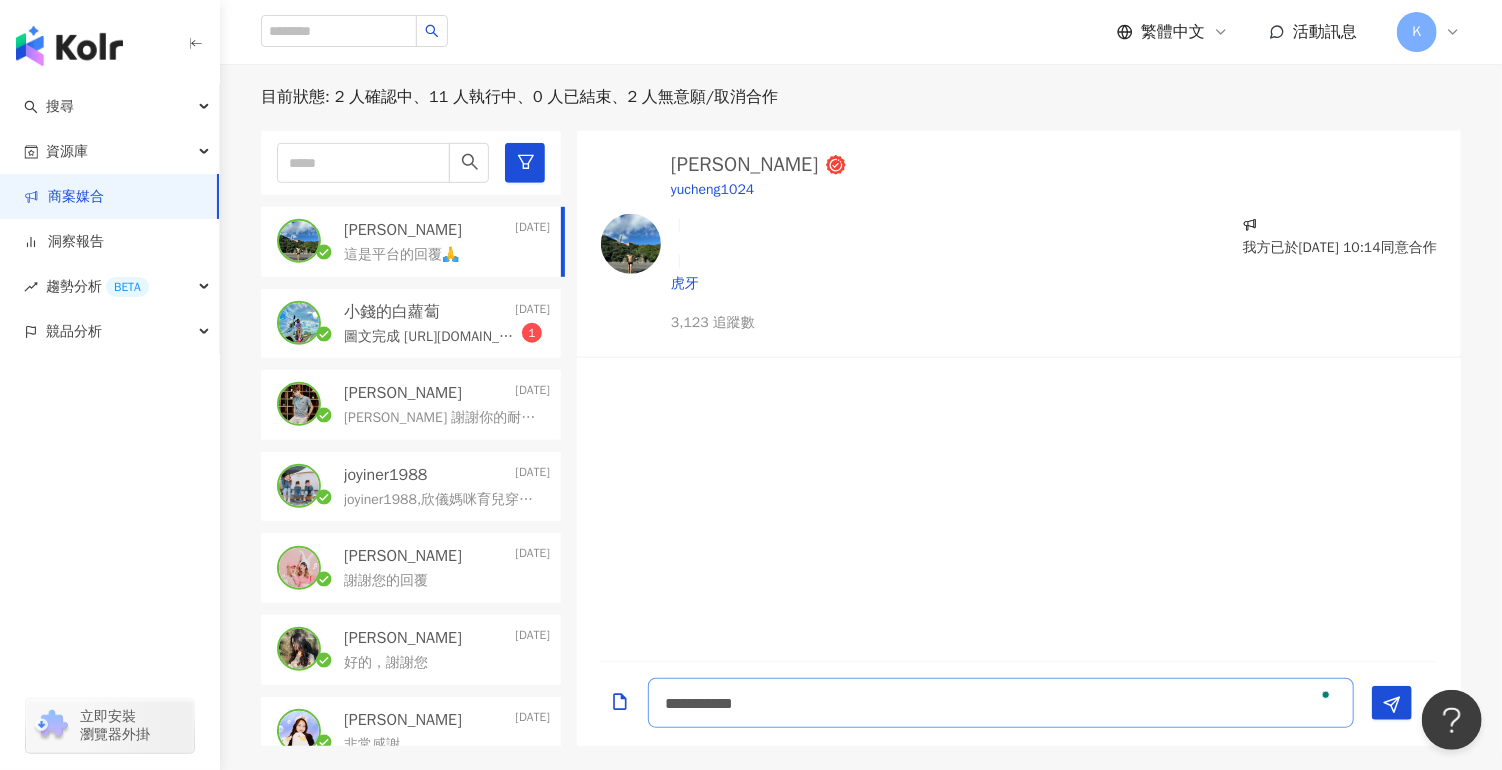 type on "**********" 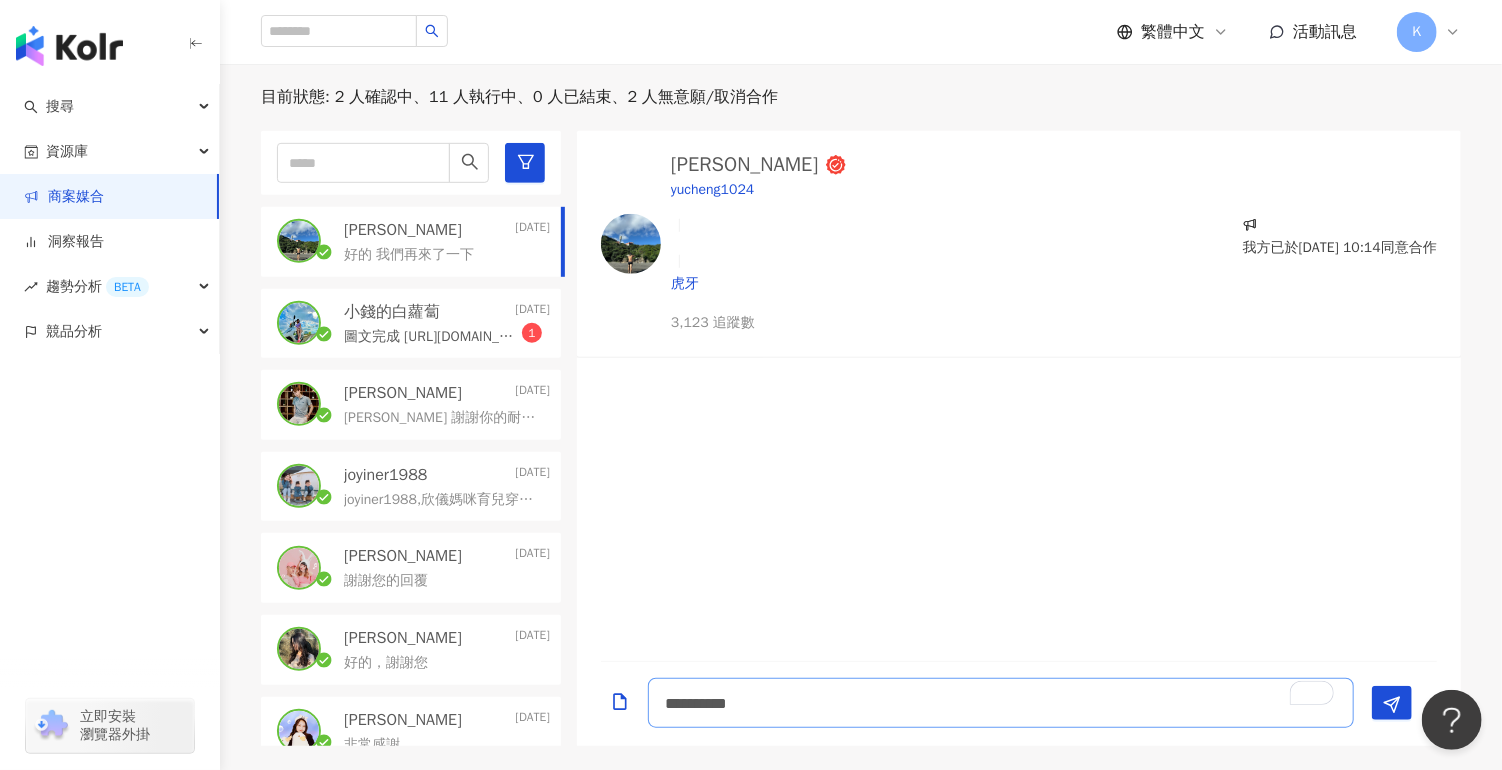 scroll, scrollTop: 2665, scrollLeft: 0, axis: vertical 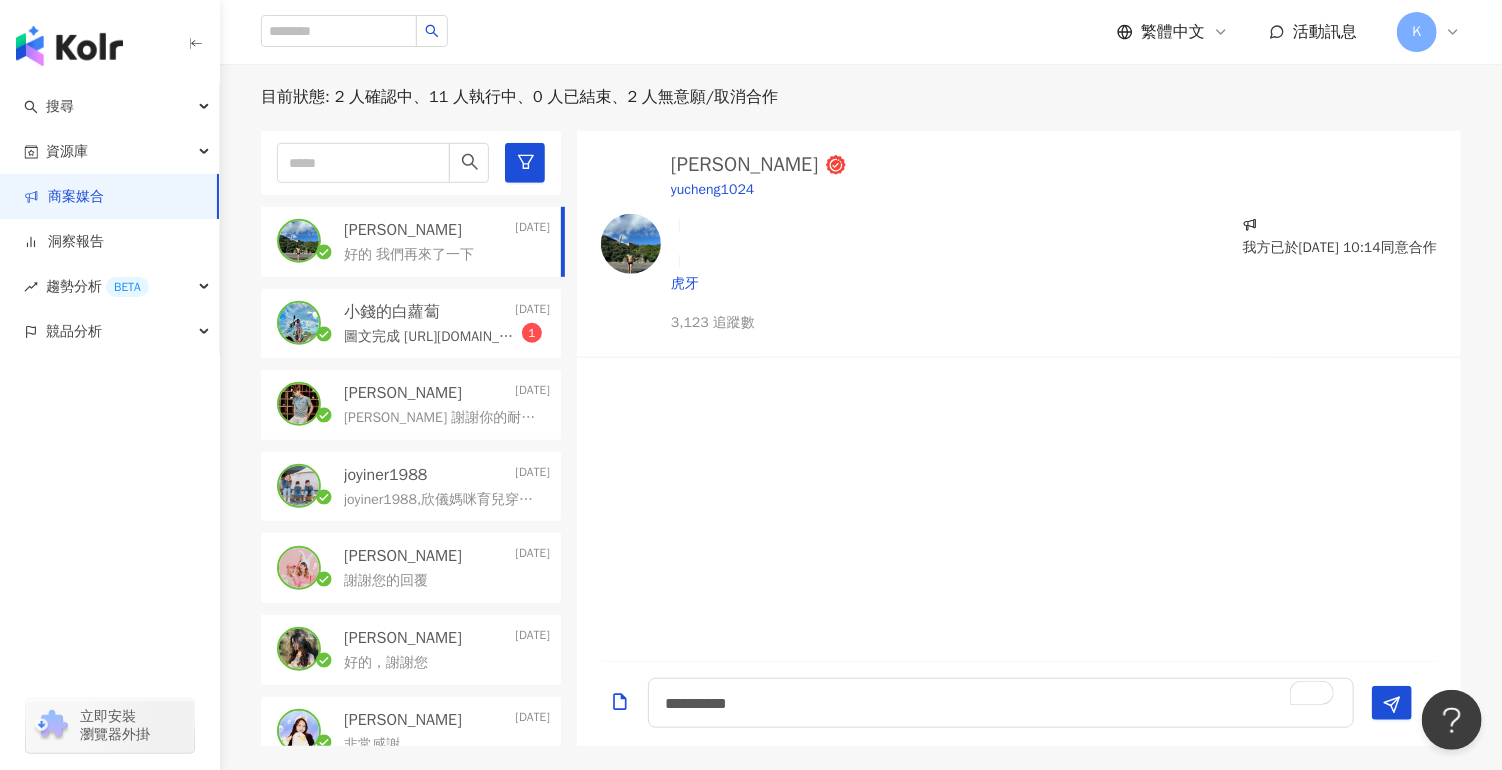 click on "圖文完成 [URL][DOMAIN_NAME]
再麻煩校閱 謝謝~" at bounding box center [433, 337] 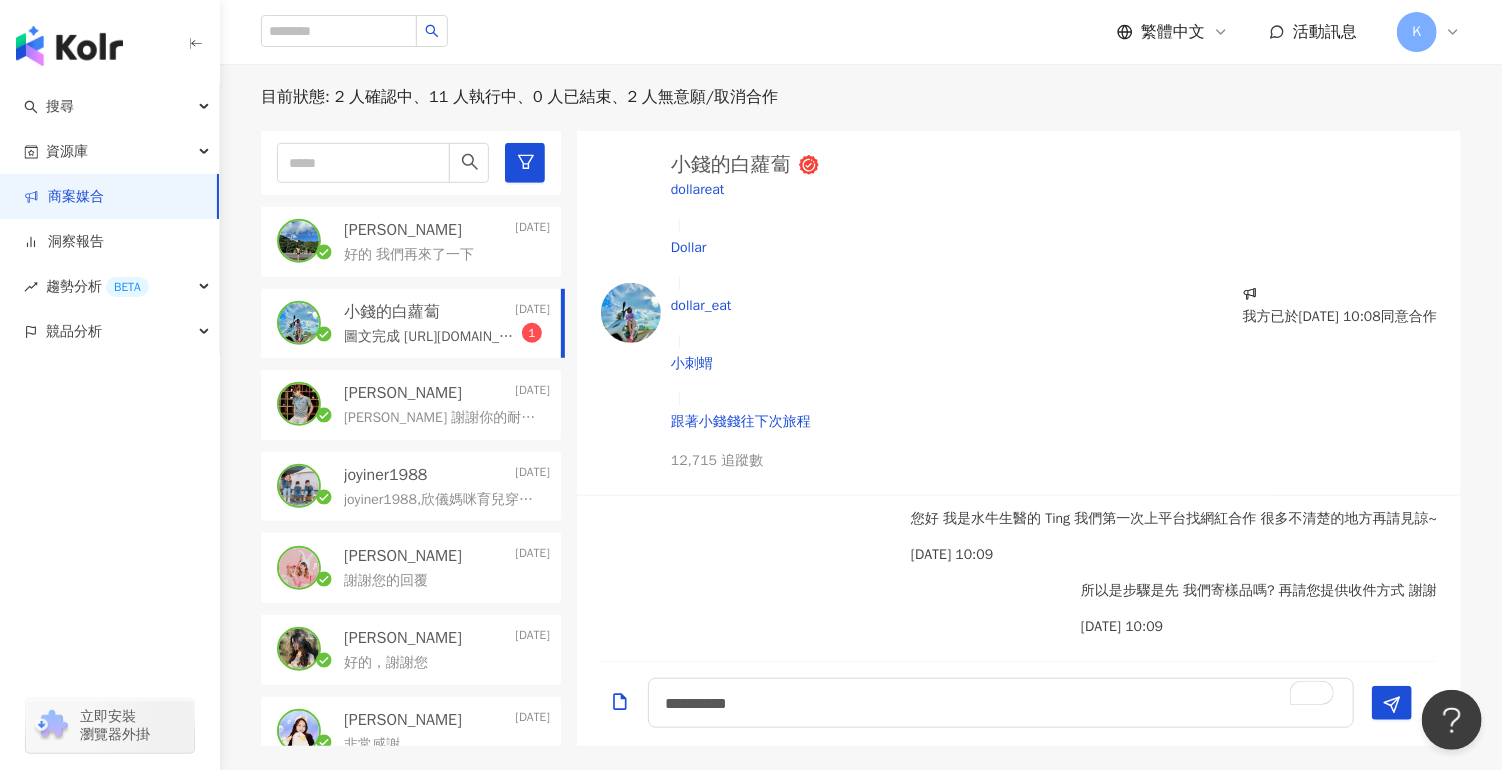 scroll, scrollTop: 2136, scrollLeft: 0, axis: vertical 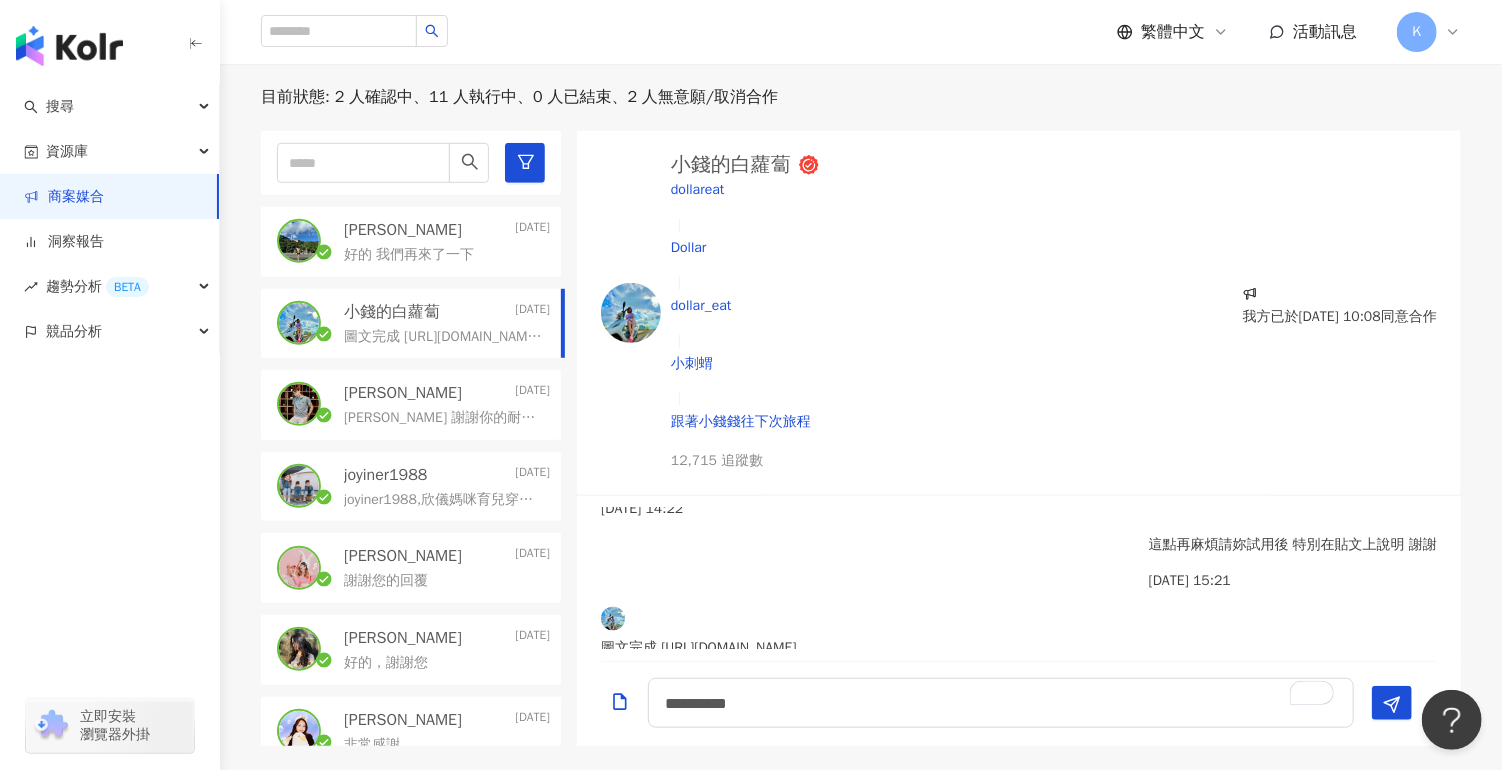 click on "圖文完成 [URL][DOMAIN_NAME]
再麻煩校閱 謝謝~" at bounding box center (699, 660) 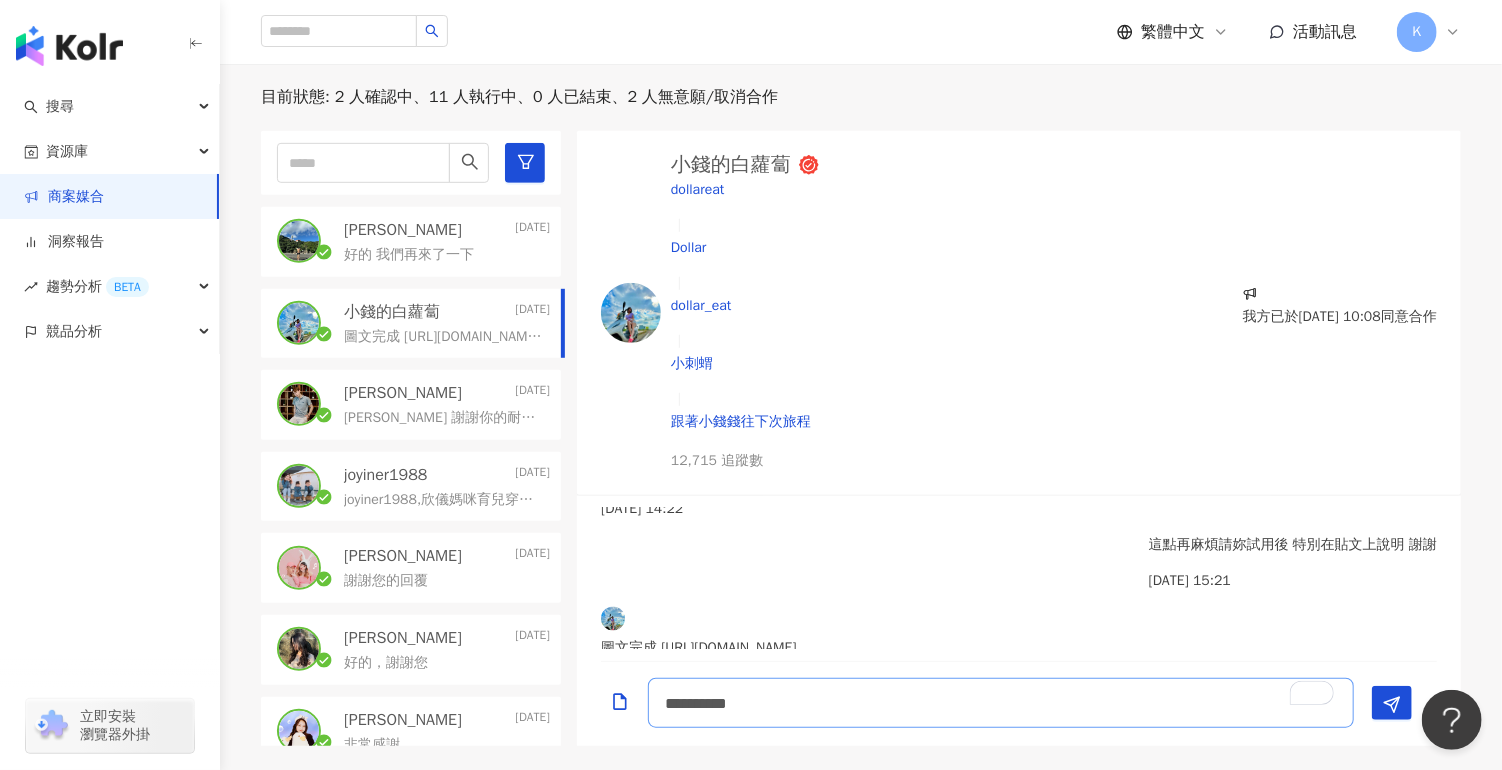 click on "**********" at bounding box center (1001, 703) 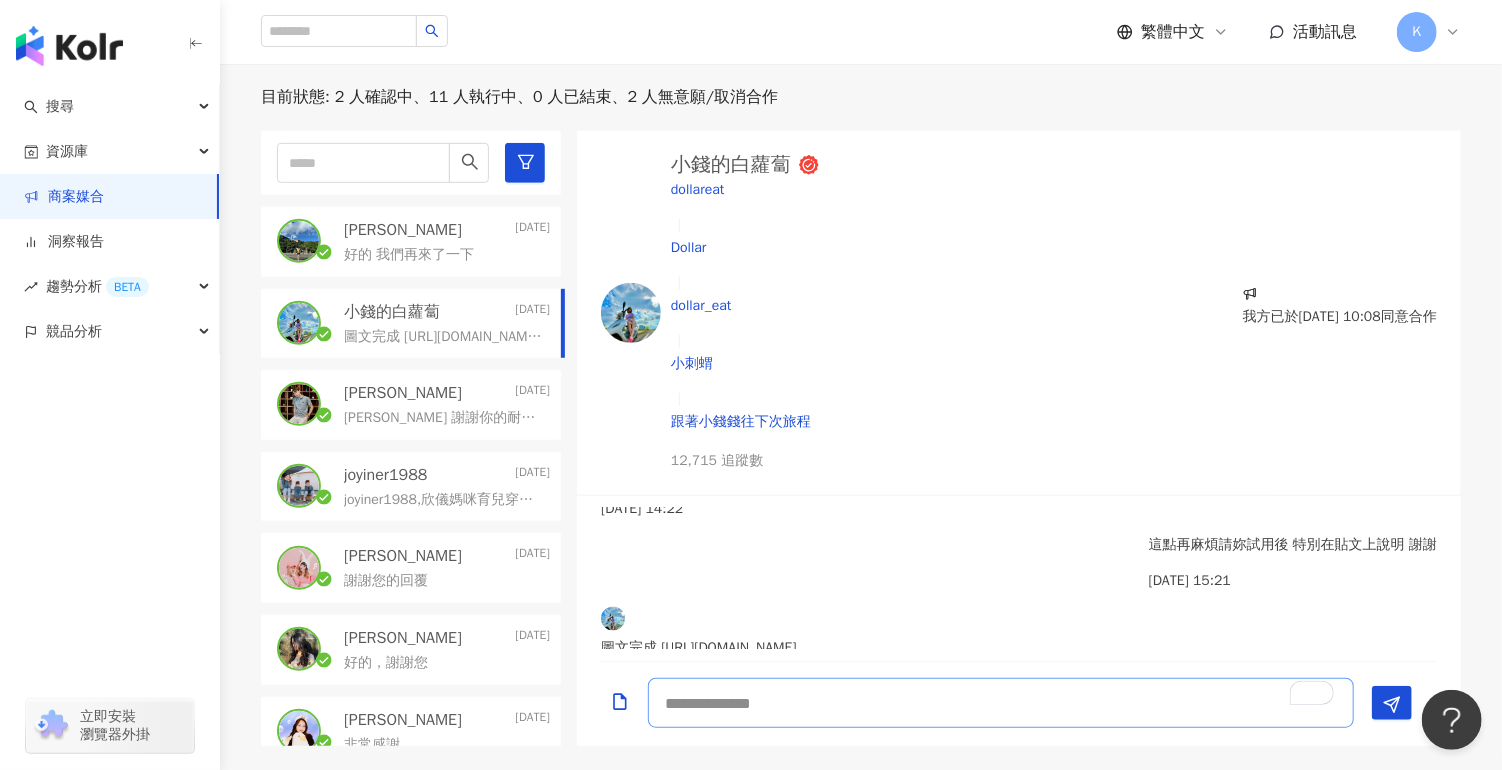 type on "*" 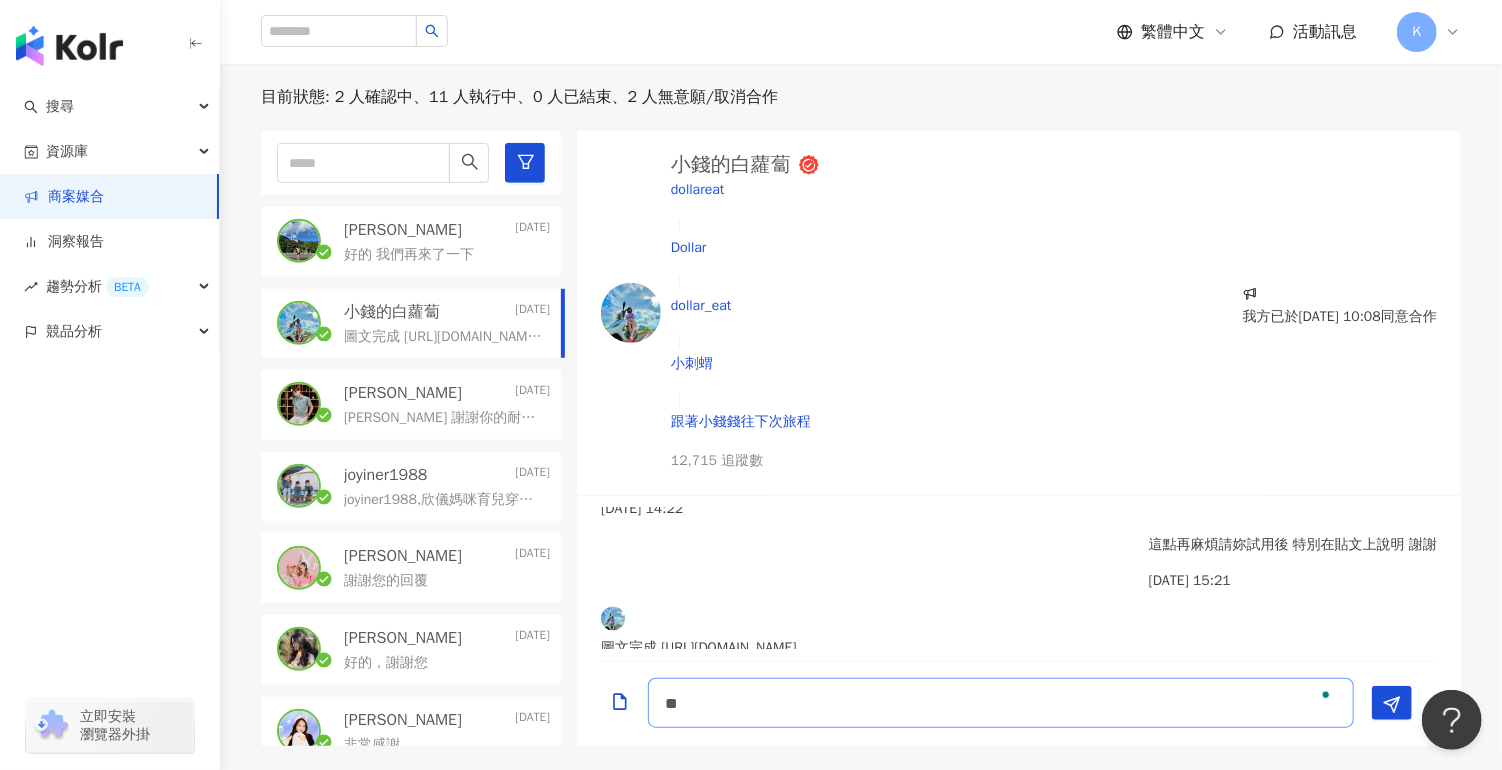 type on "*" 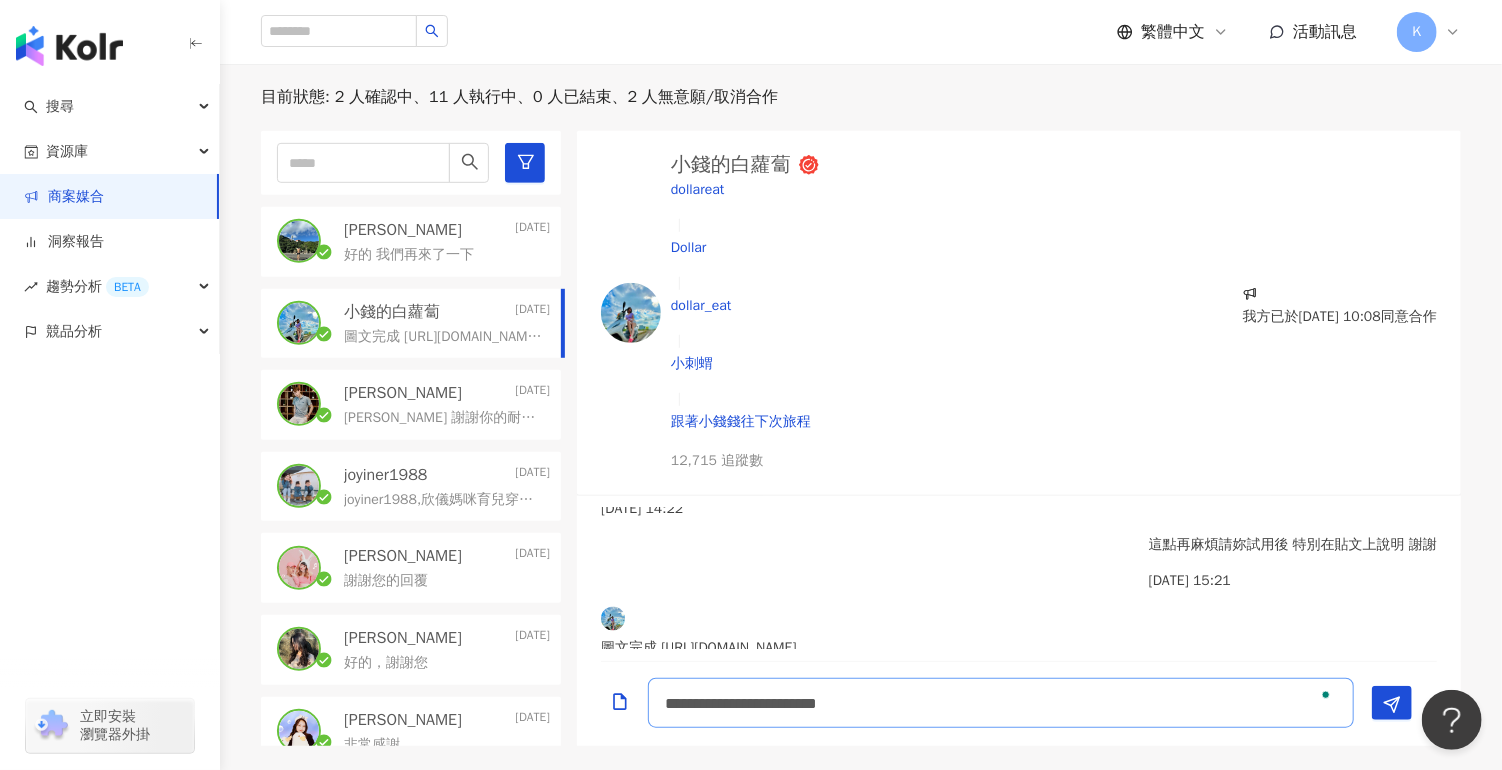 type on "**********" 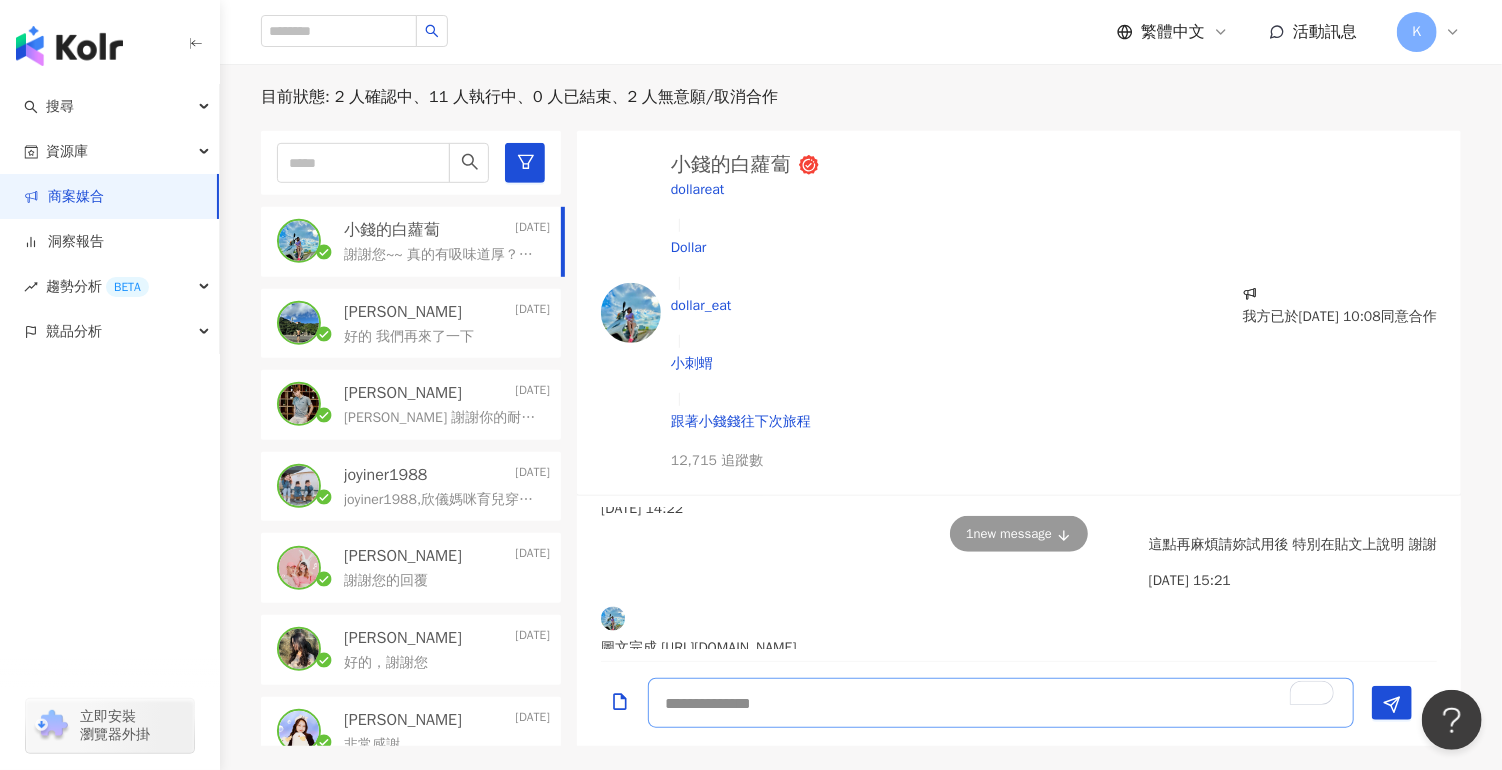 scroll, scrollTop: 2223, scrollLeft: 0, axis: vertical 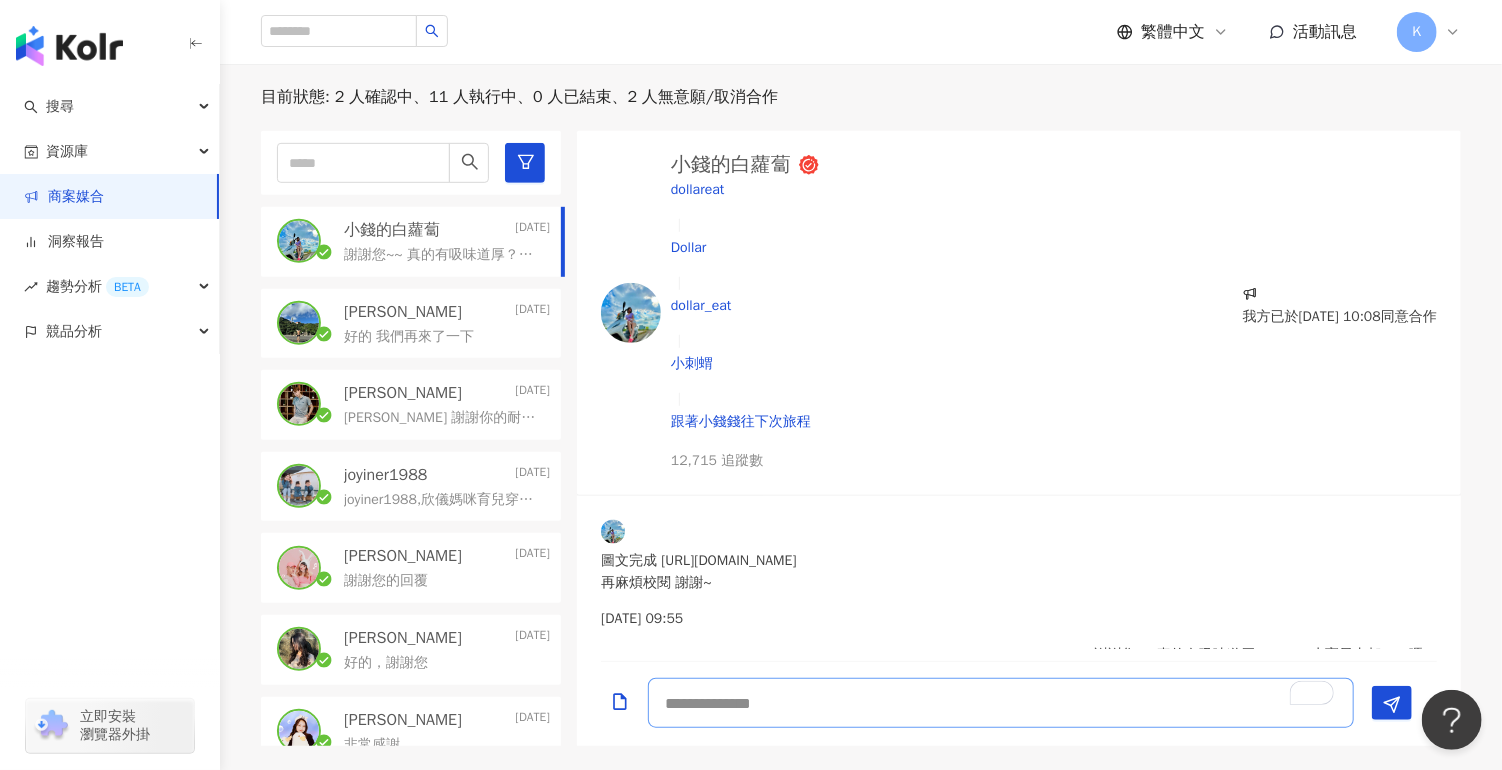 click at bounding box center [1001, 703] 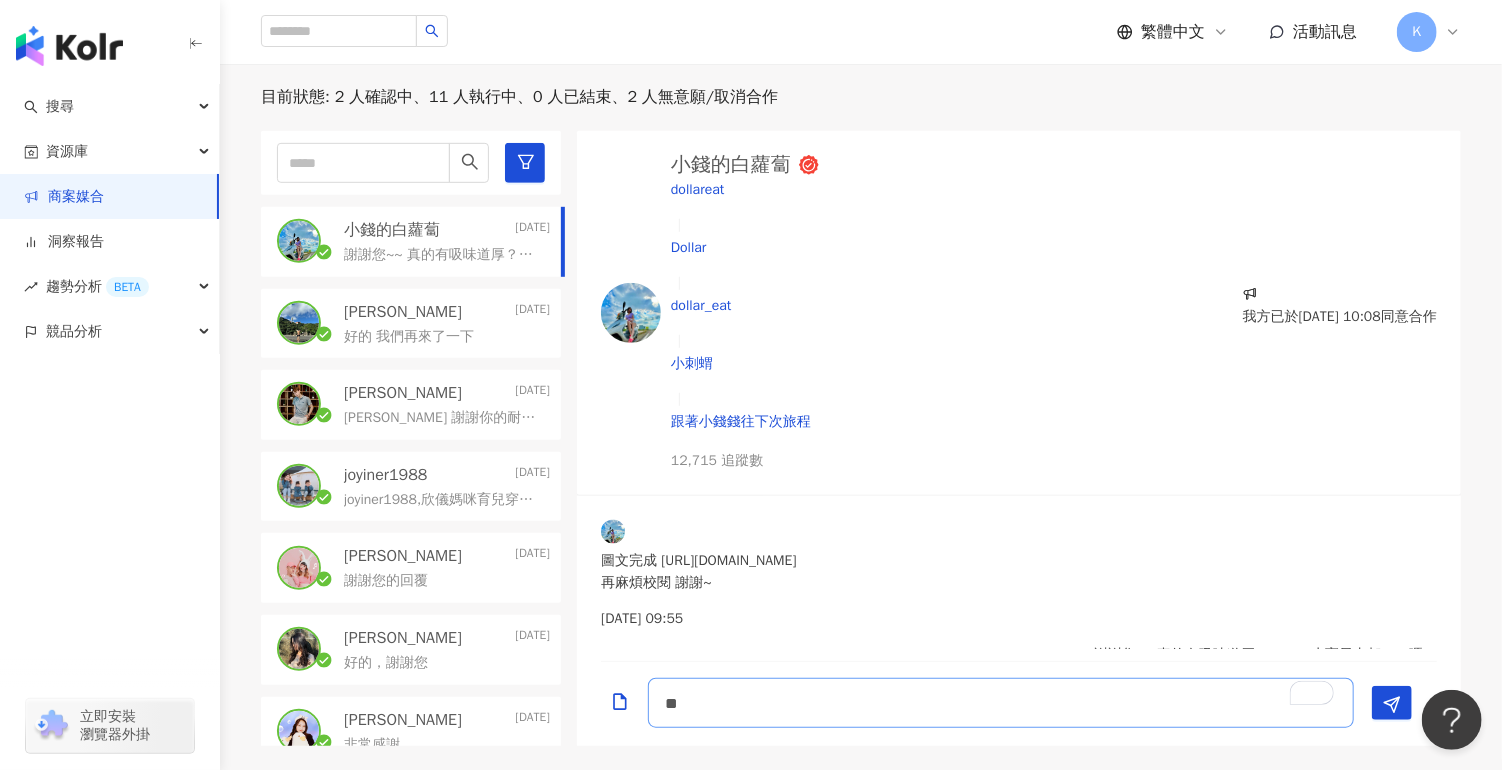 type on "*" 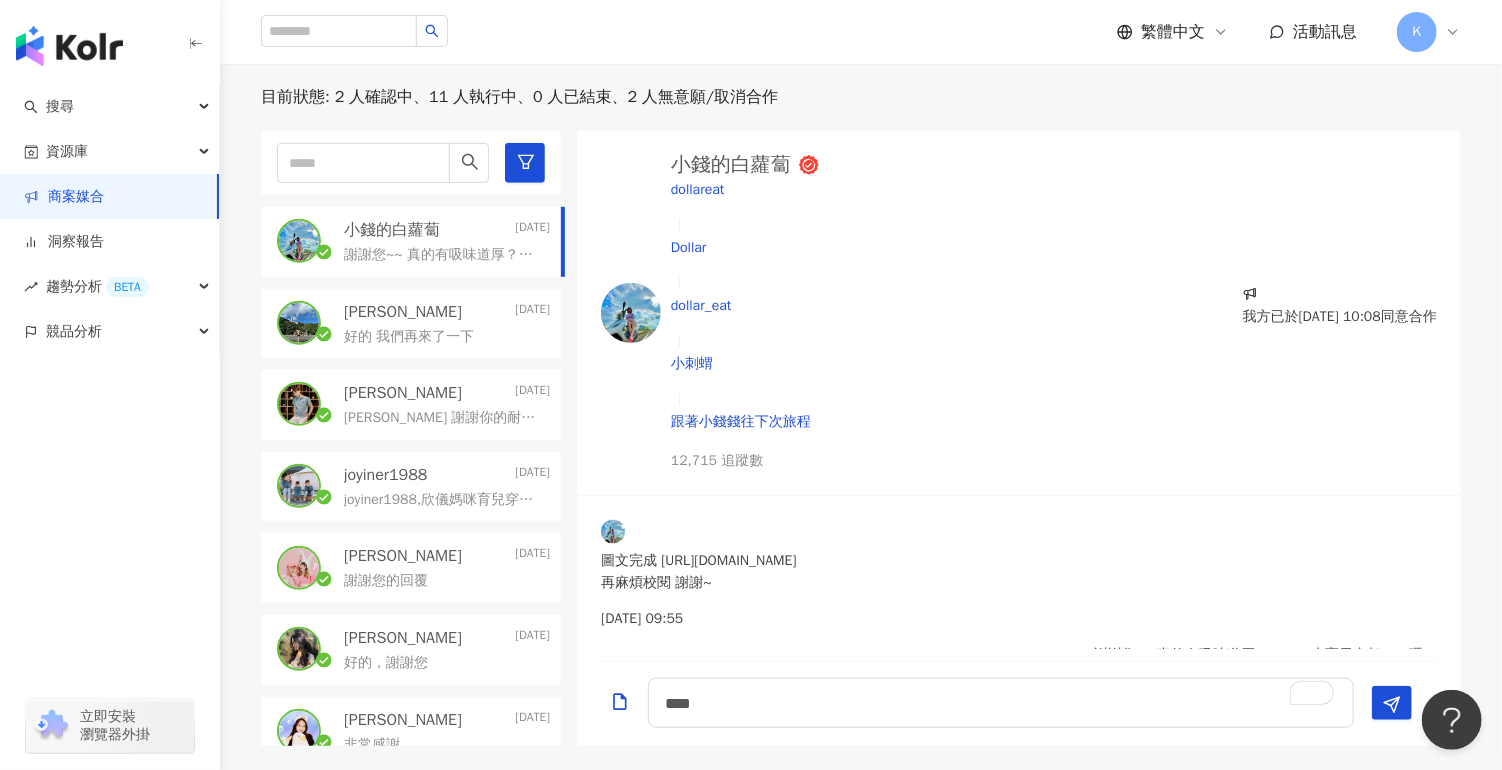 drag, startPoint x: 206, startPoint y: 627, endPoint x: 449, endPoint y: 653, distance: 244.387 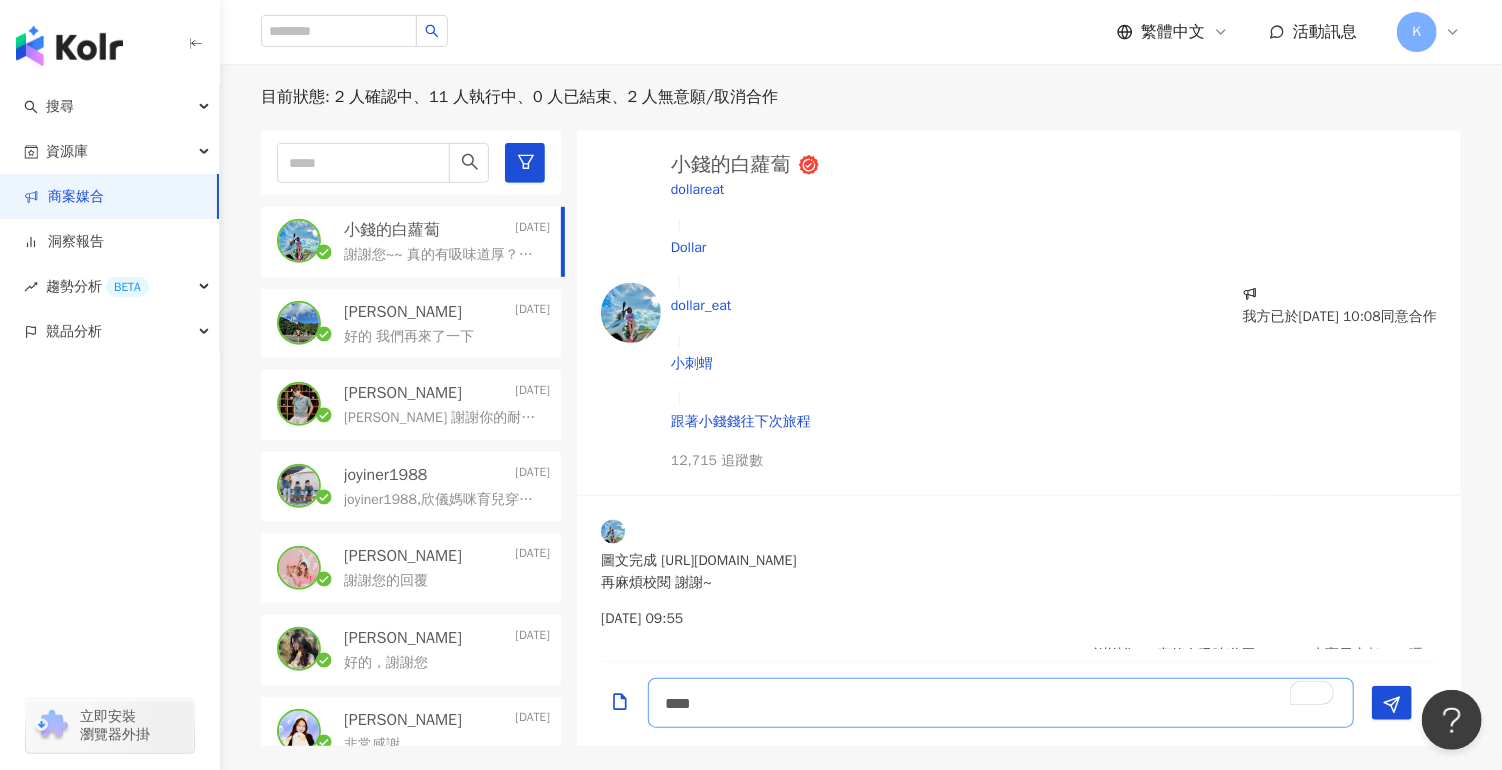 click on "****" at bounding box center (1001, 703) 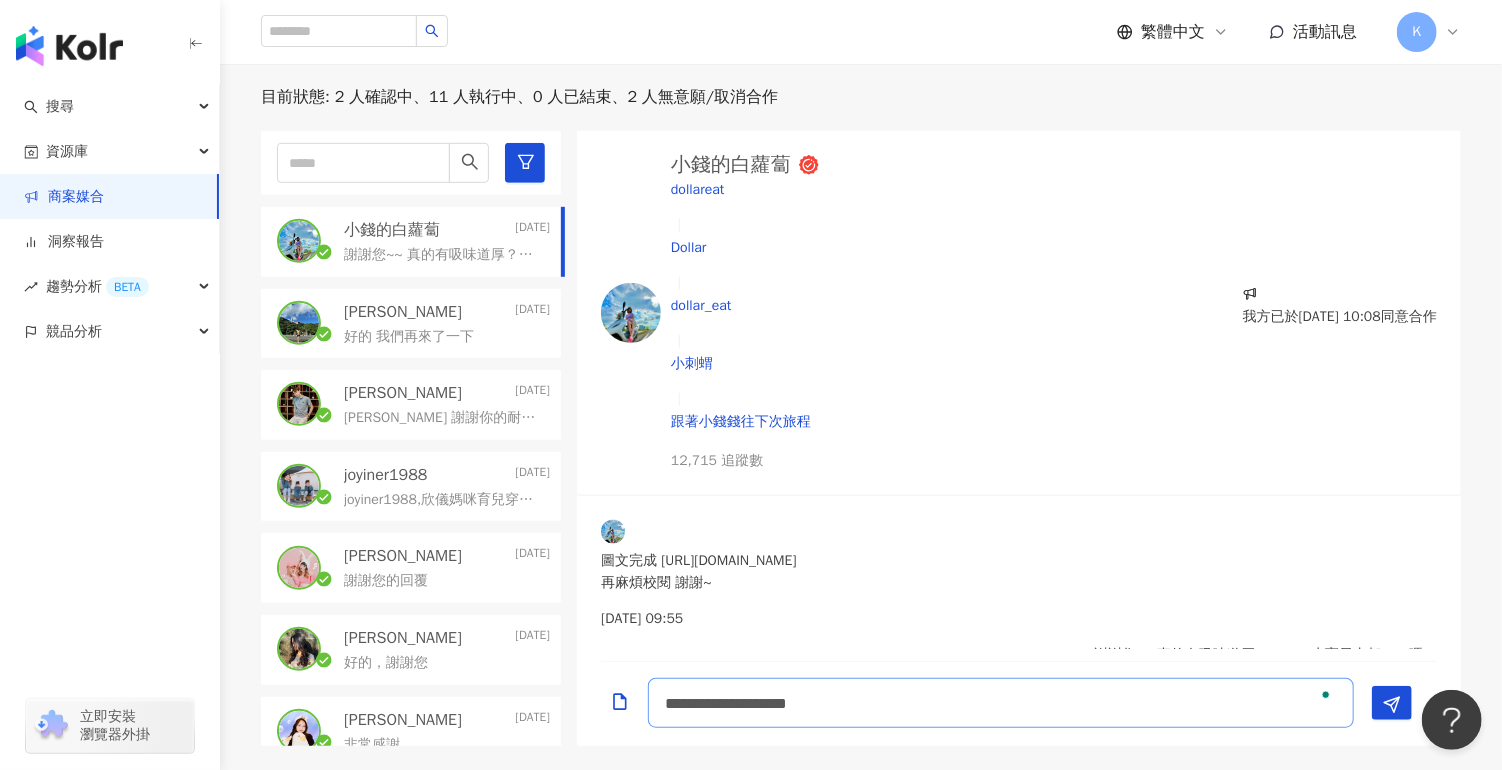 type on "**********" 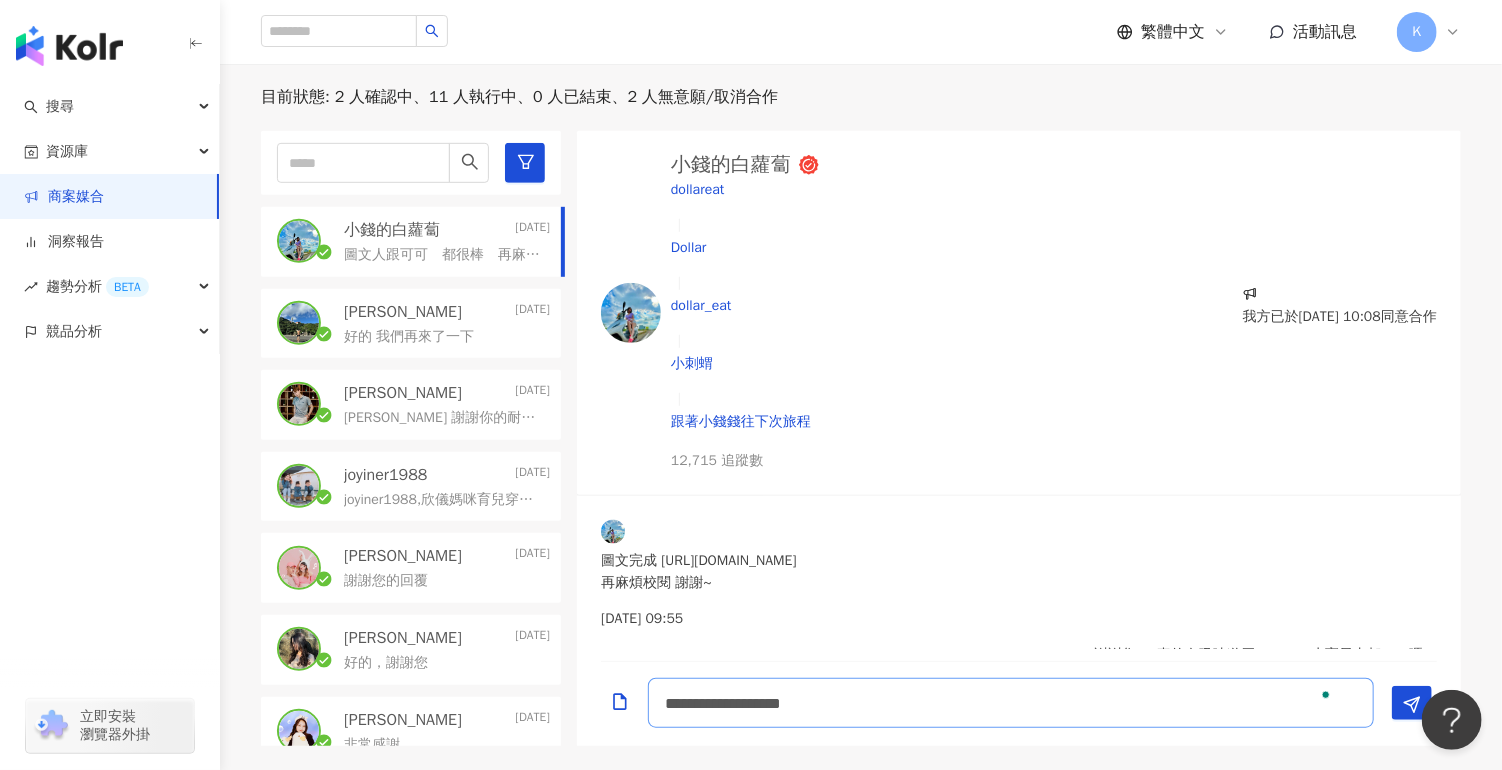 scroll, scrollTop: 2311, scrollLeft: 0, axis: vertical 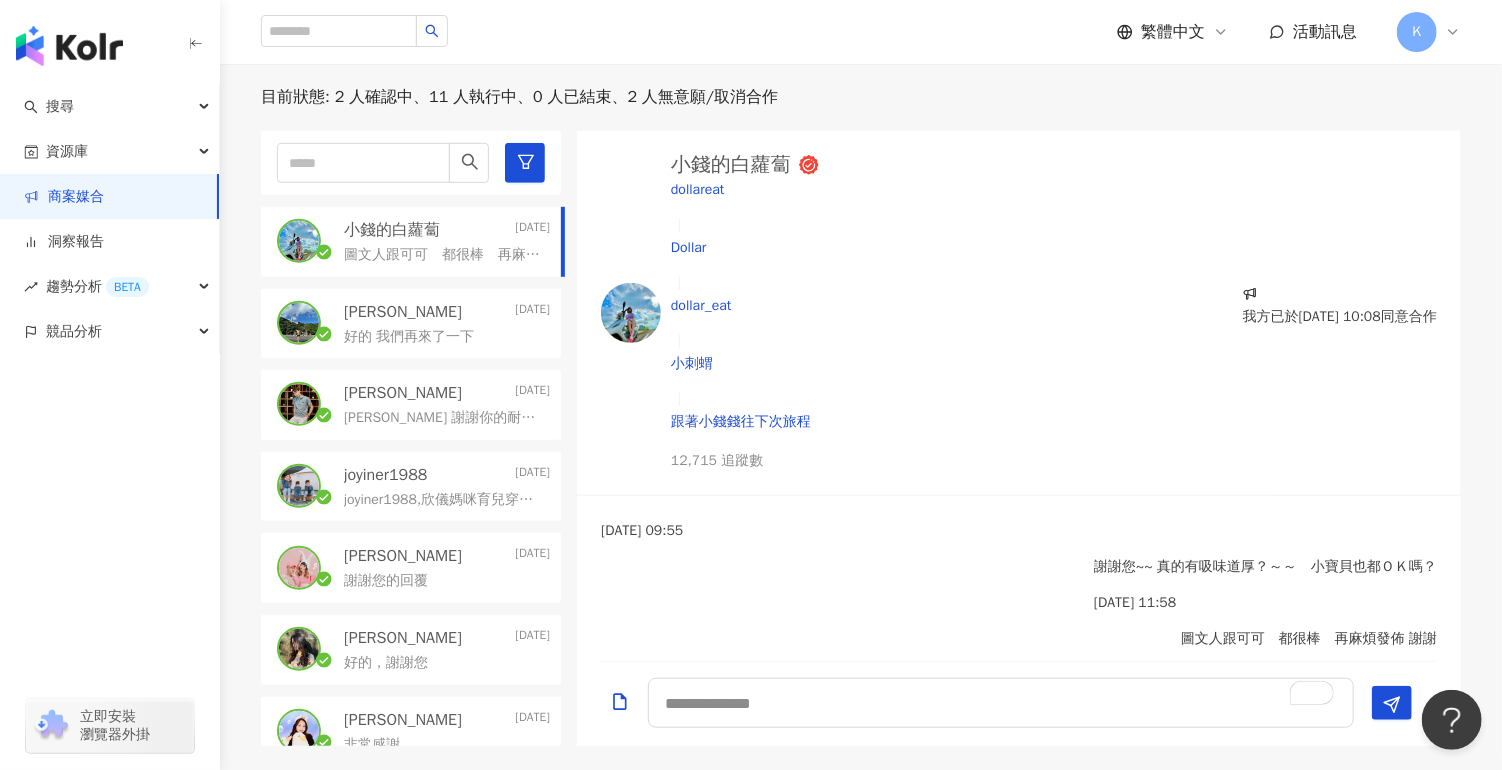 click on "[PERSON_NAME][DATE]" at bounding box center (447, 312) 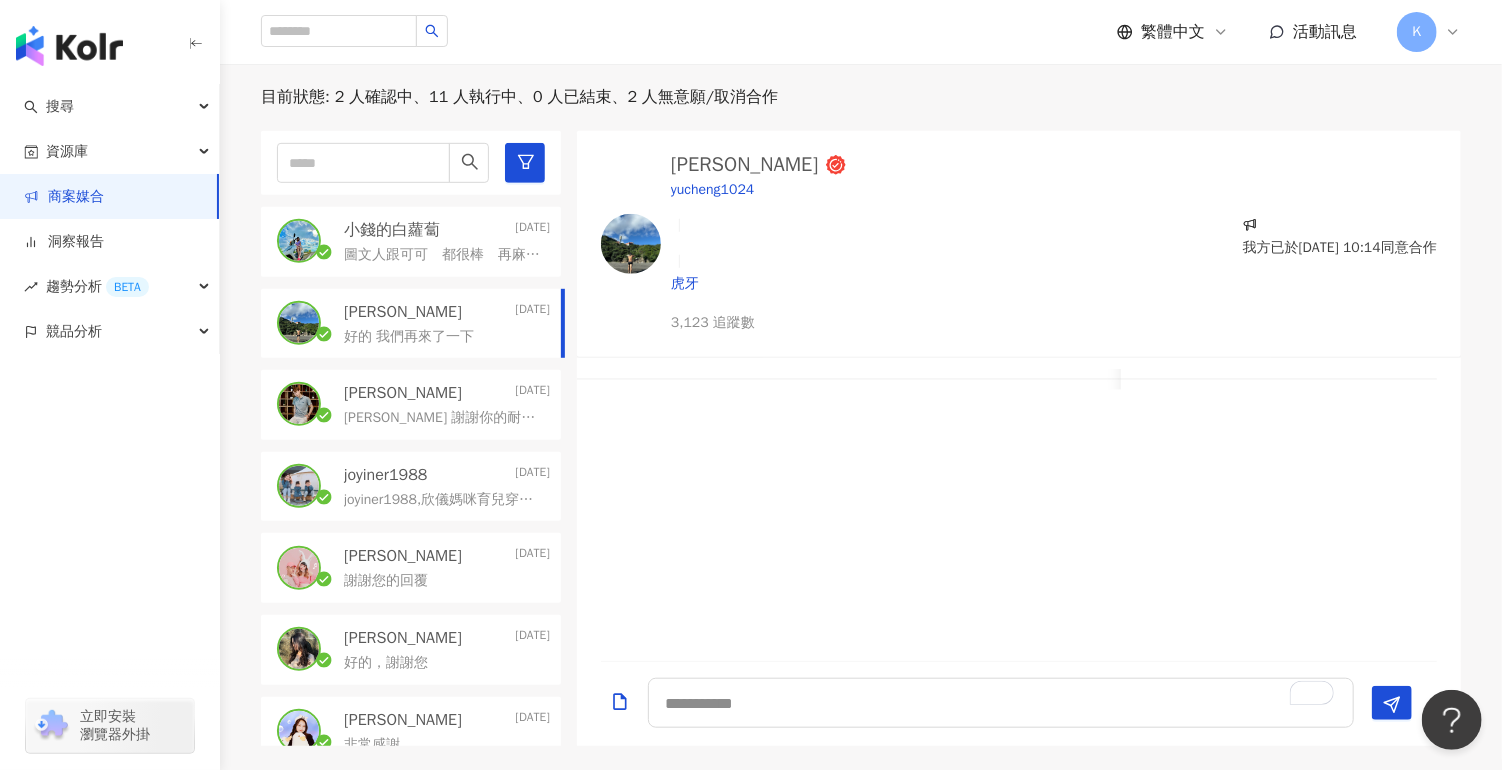 scroll, scrollTop: 2665, scrollLeft: 0, axis: vertical 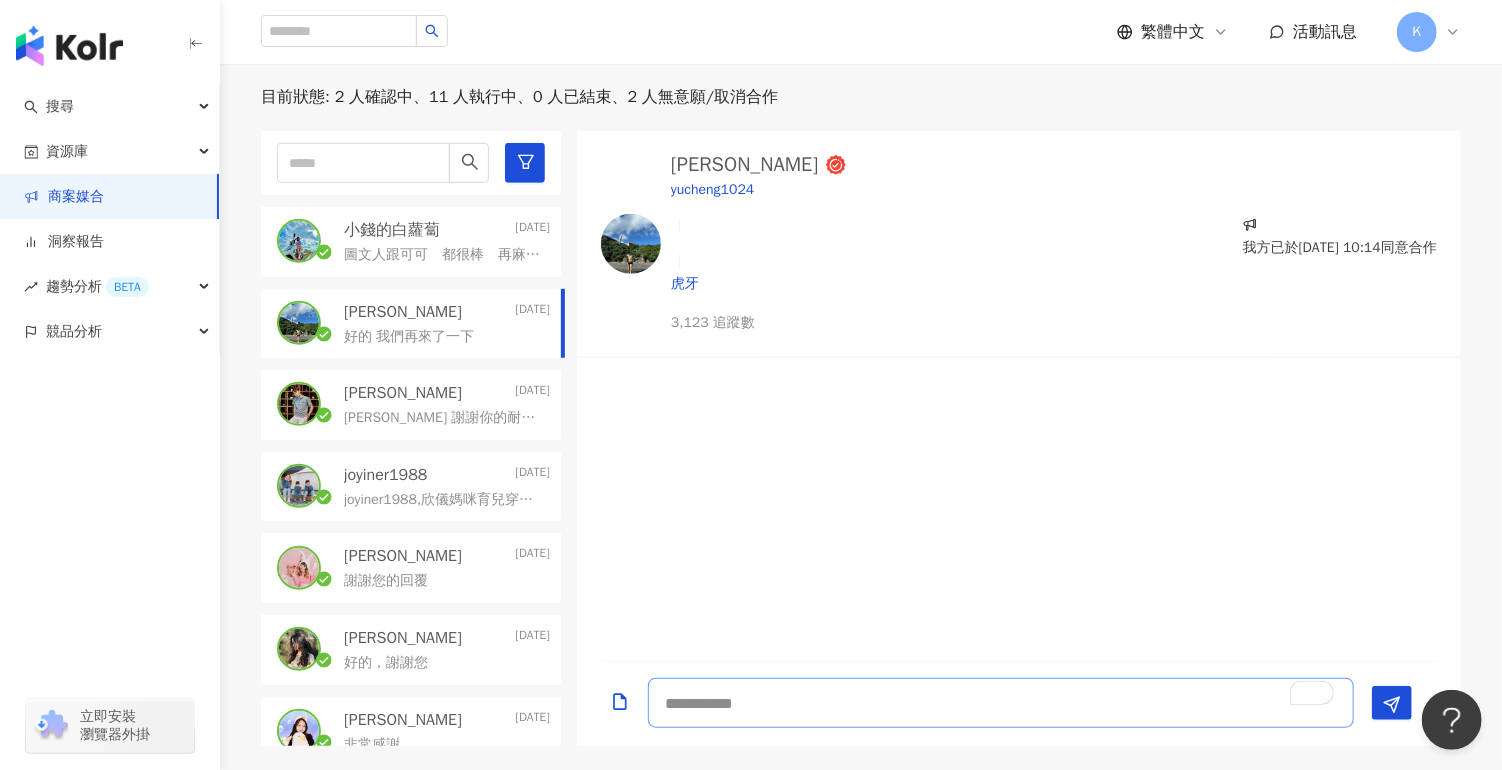 click at bounding box center (1001, 703) 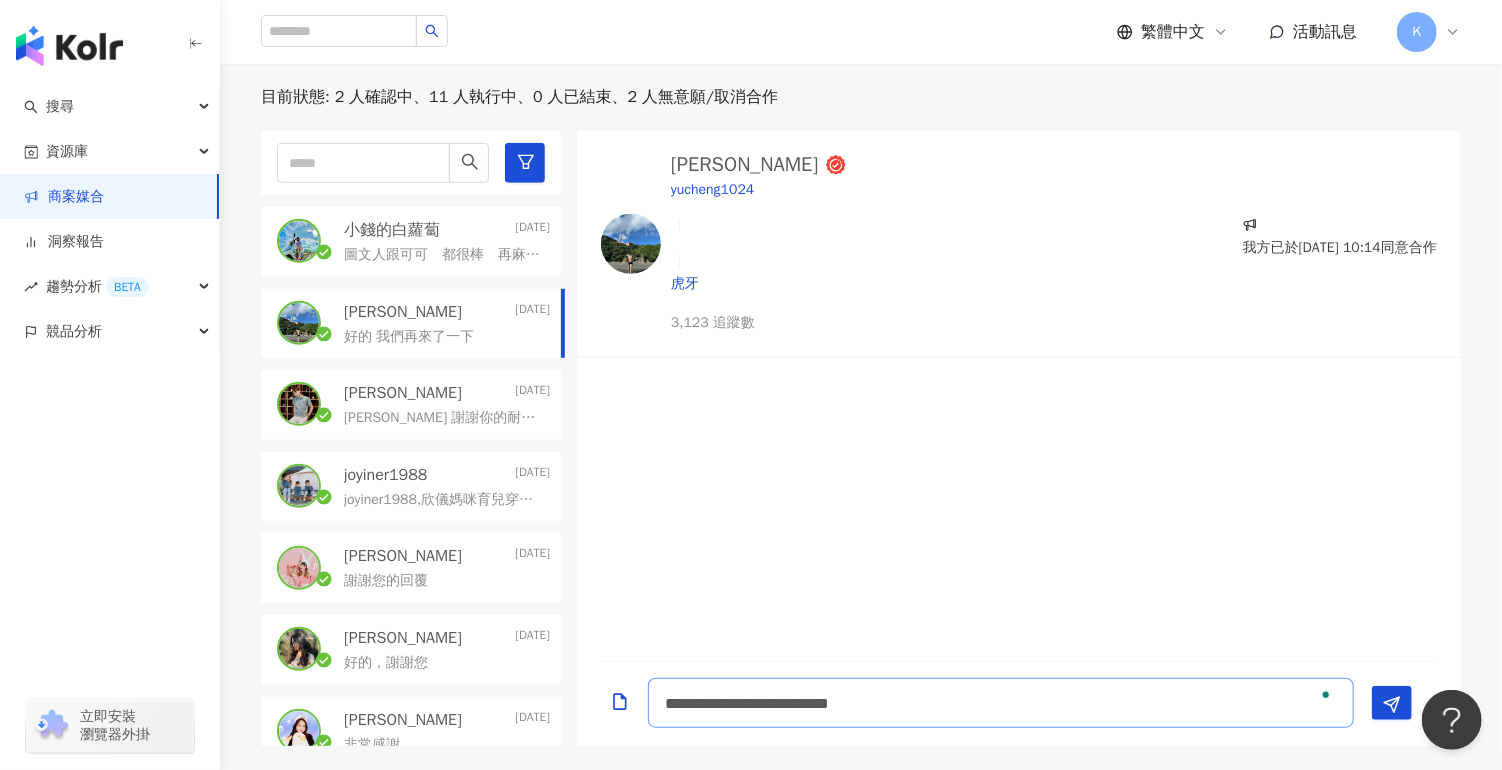 type on "**********" 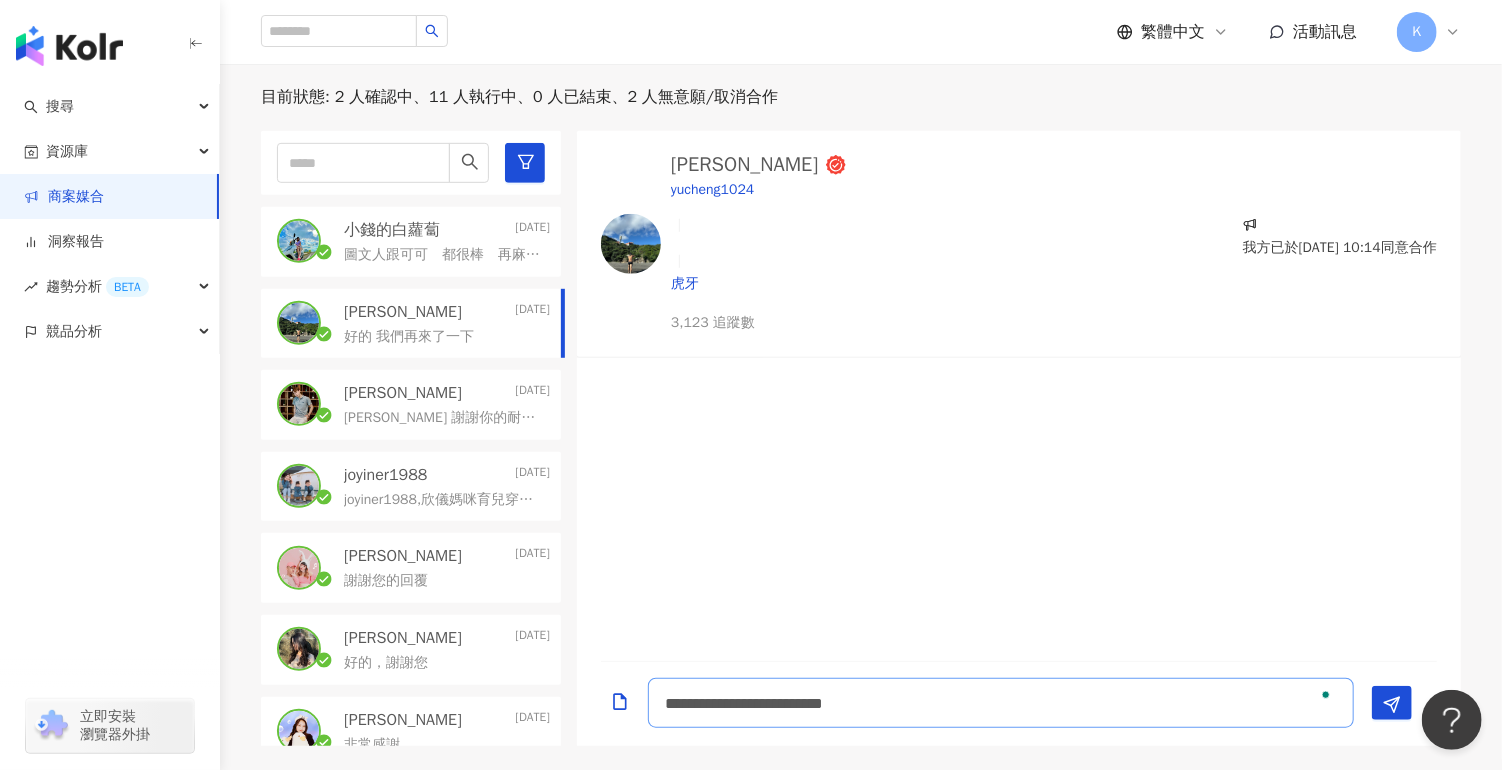 type 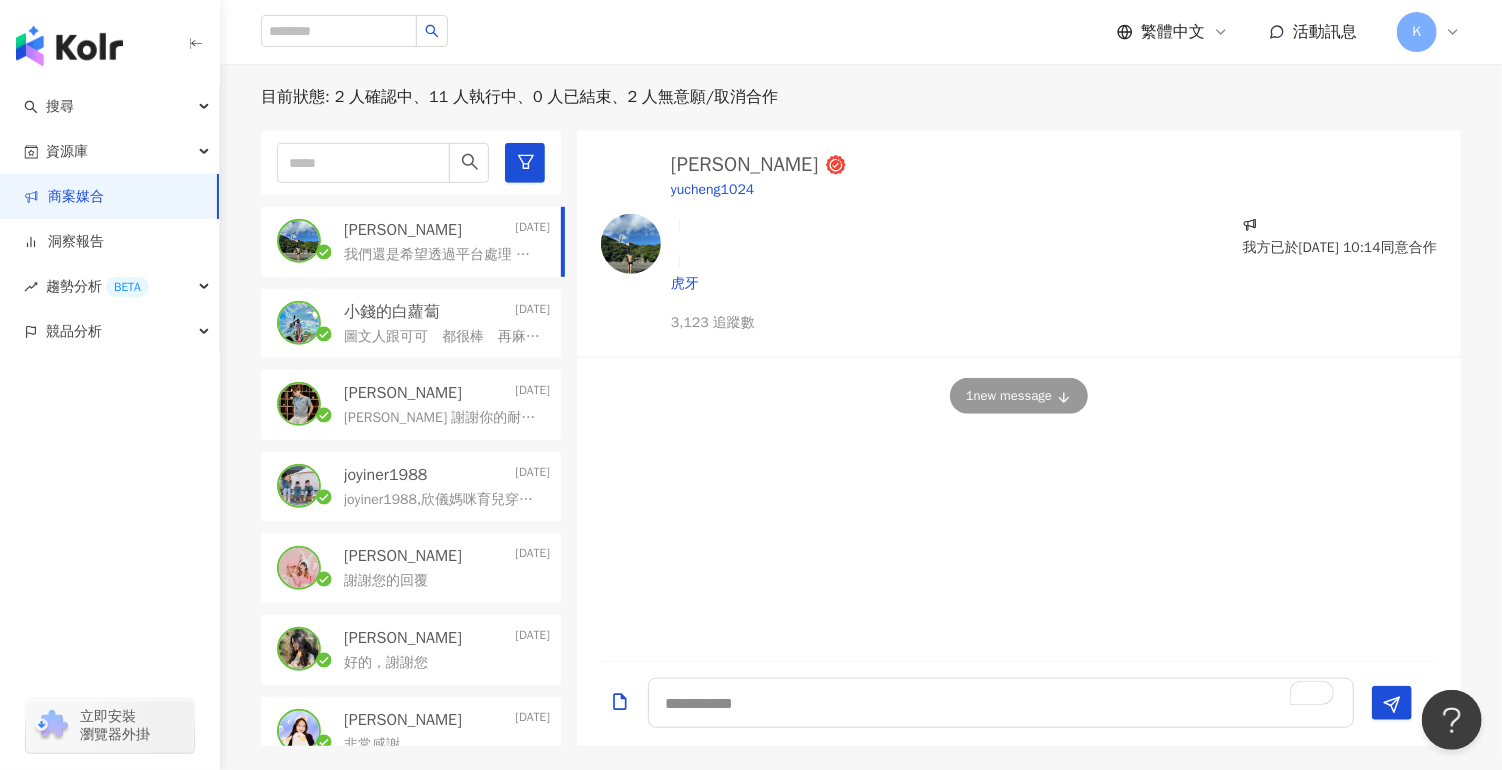click on "[PERSON_NAME] [DATE]" at bounding box center [447, 393] 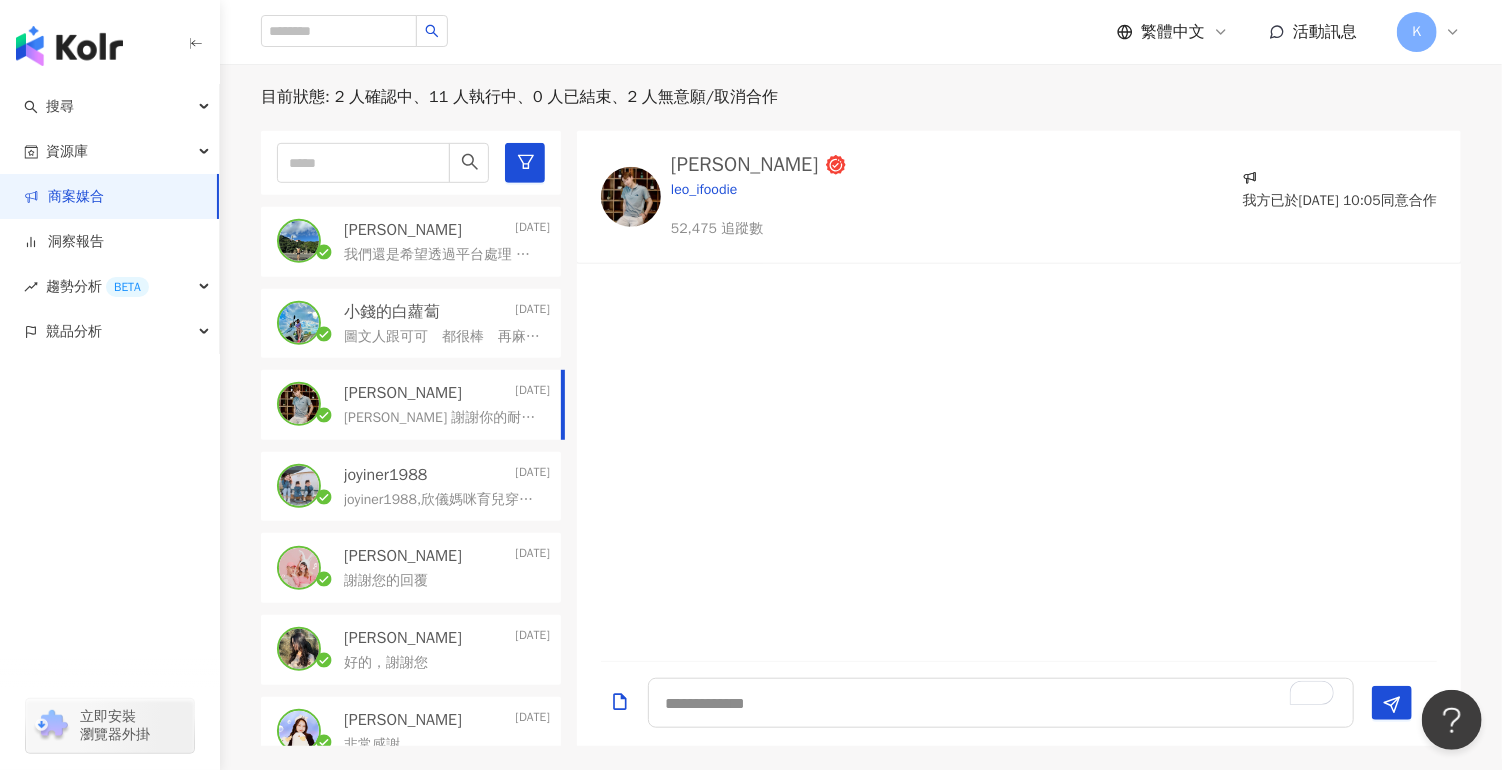 scroll, scrollTop: 2257, scrollLeft: 0, axis: vertical 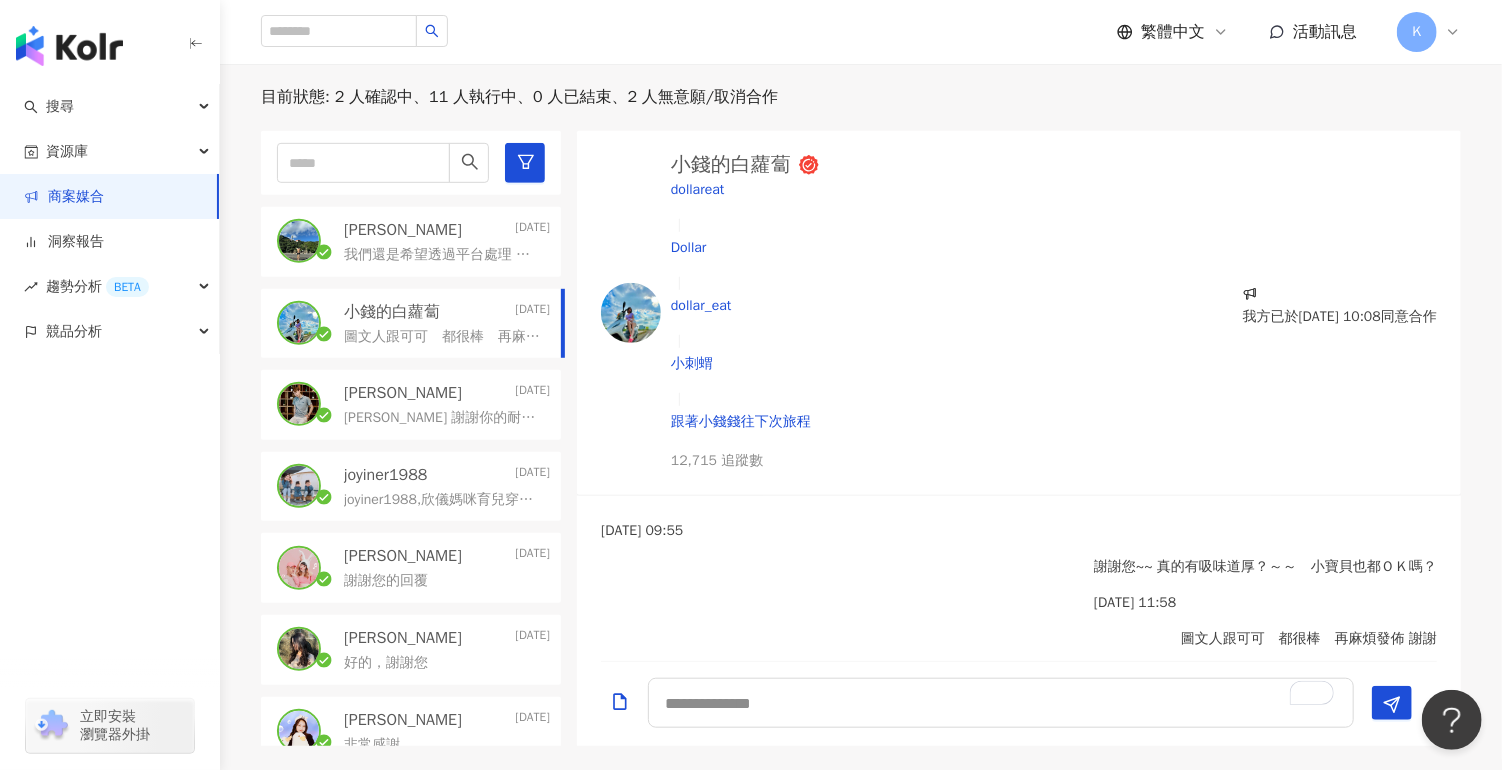 click on "我們還是希望透過平台處理 再請你這兩天查收看看 謝謝" at bounding box center [447, 253] 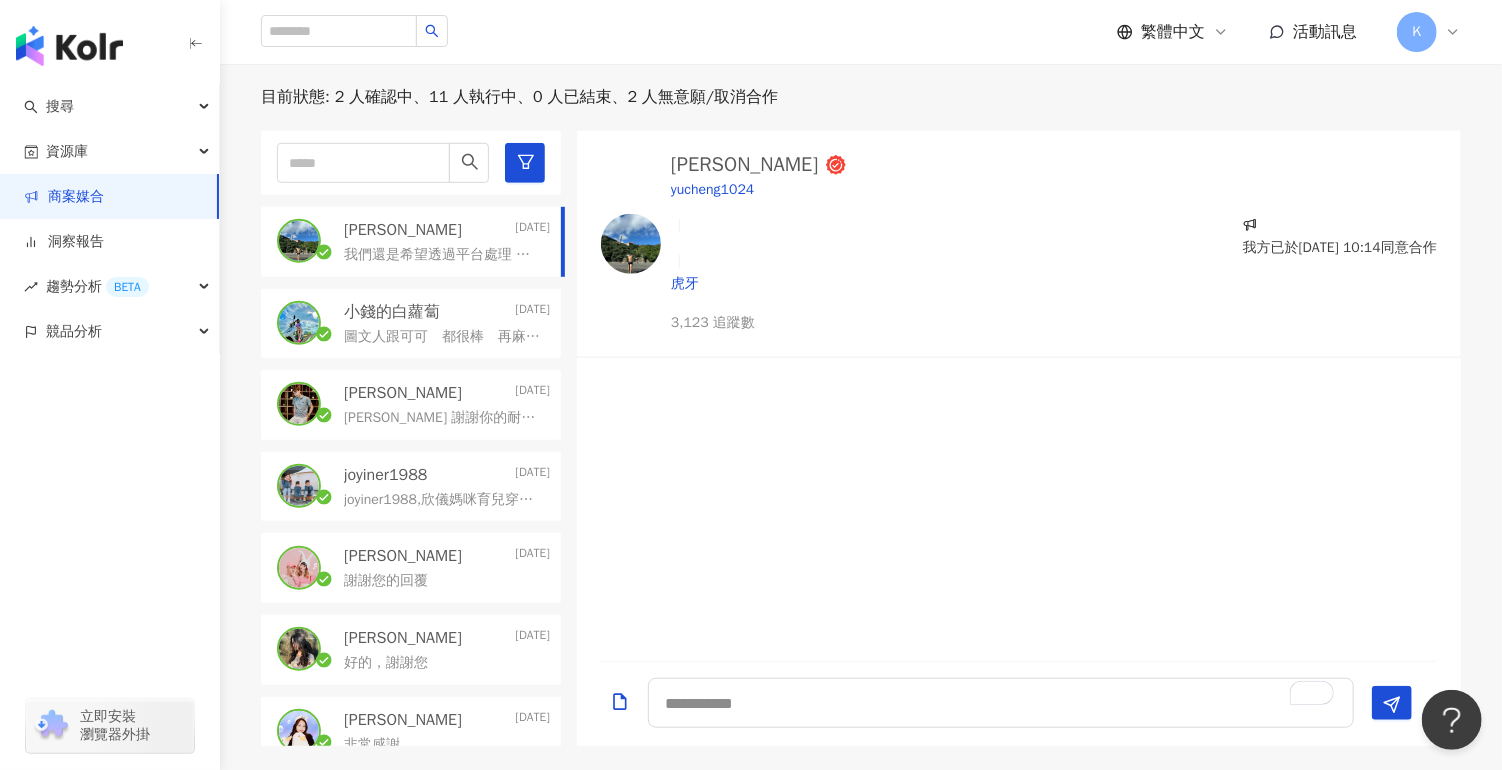 scroll, scrollTop: 2752, scrollLeft: 0, axis: vertical 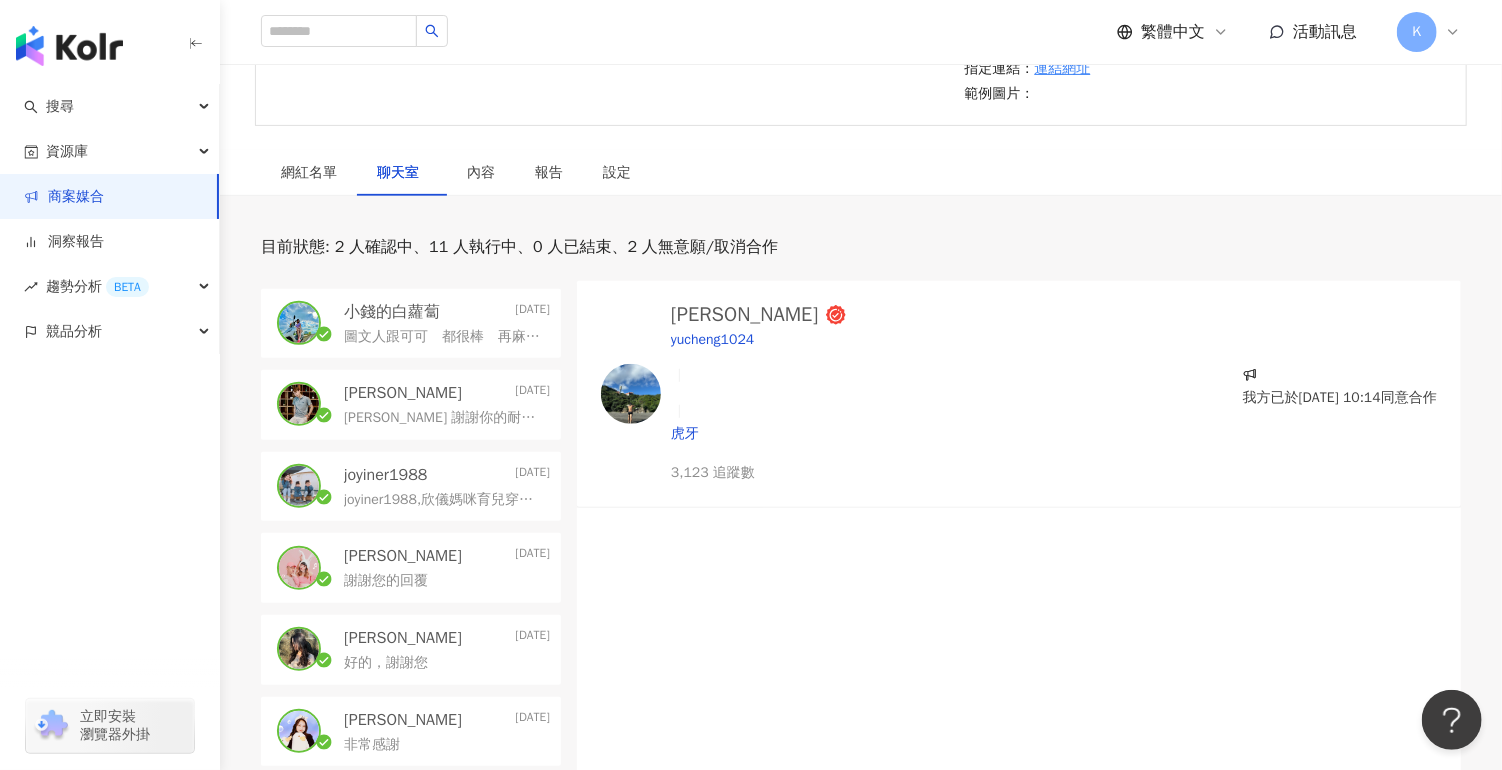 click on "圖文人跟可可　都很棒　再麻煩發佈 謝謝" at bounding box center [443, 337] 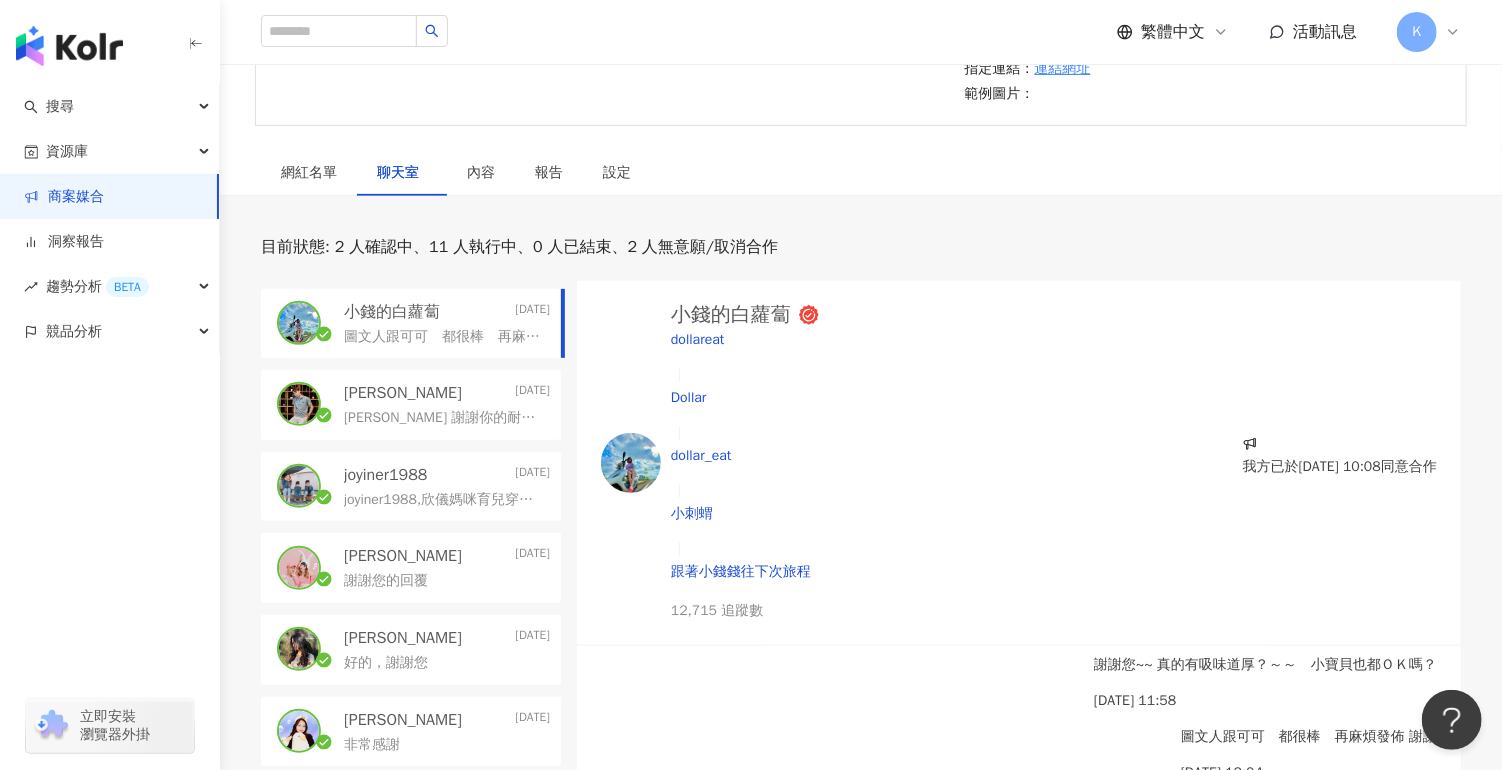 scroll, scrollTop: 2311, scrollLeft: 0, axis: vertical 